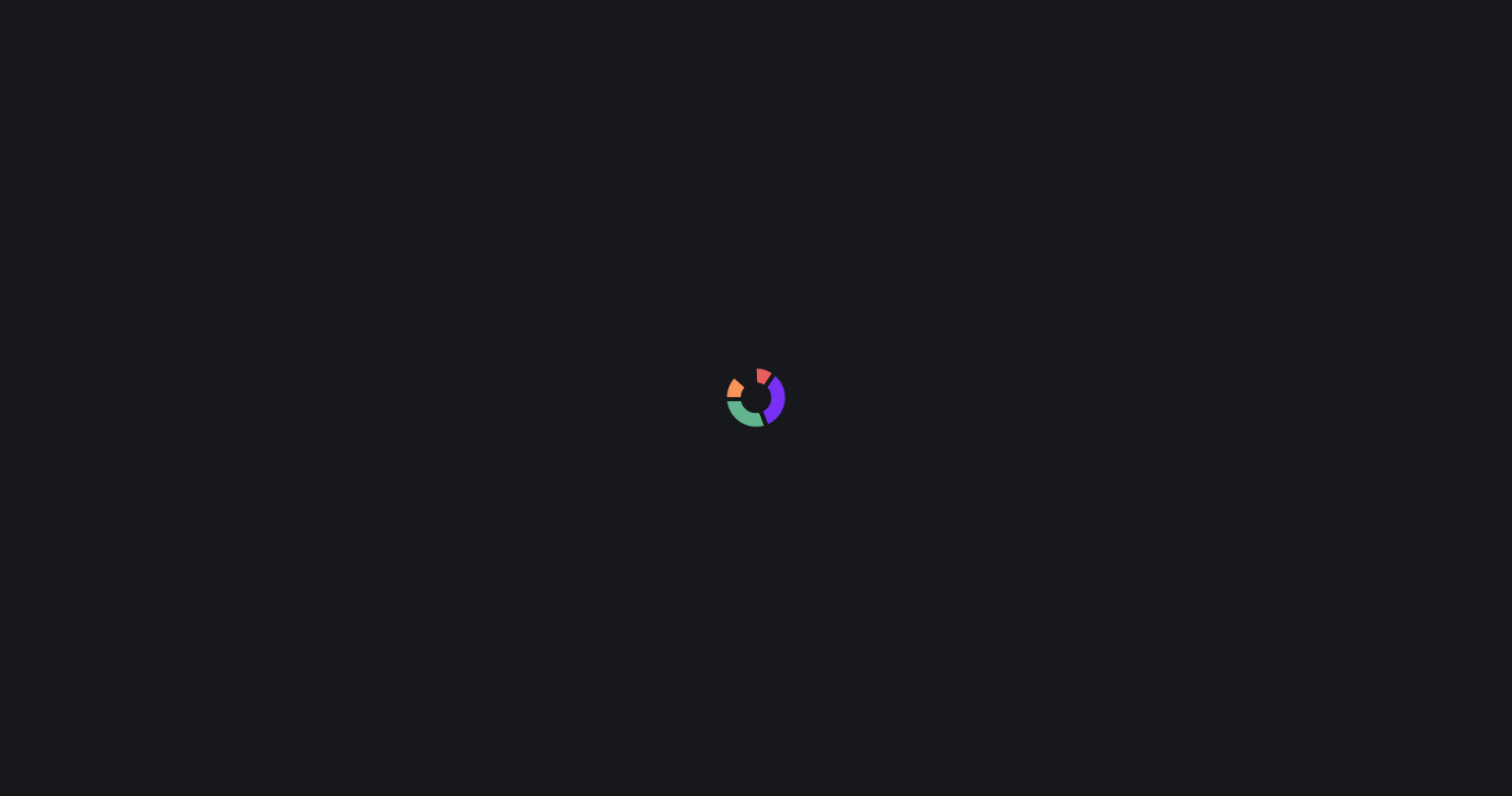 scroll, scrollTop: 0, scrollLeft: 0, axis: both 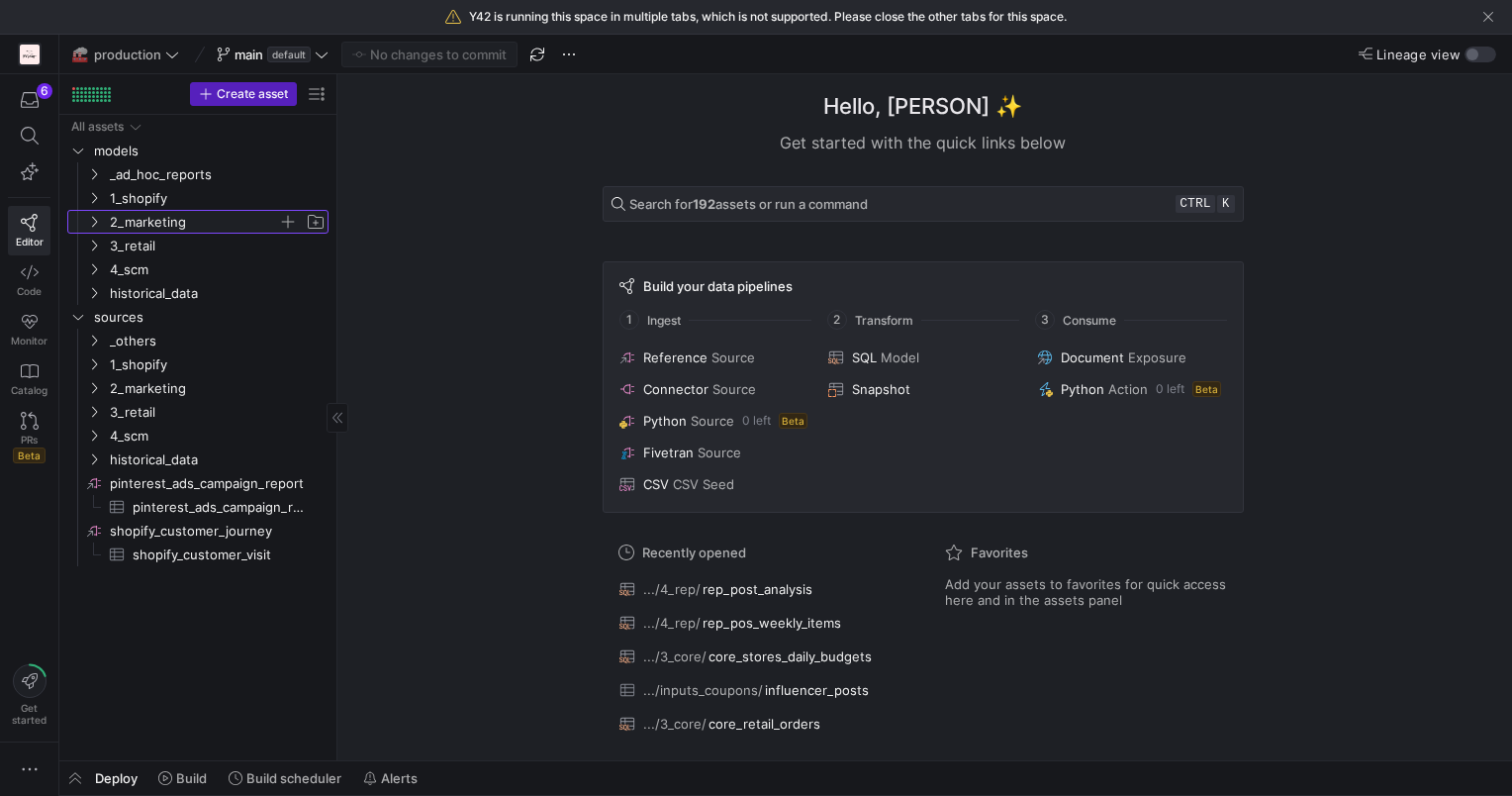click at bounding box center [94, 222] 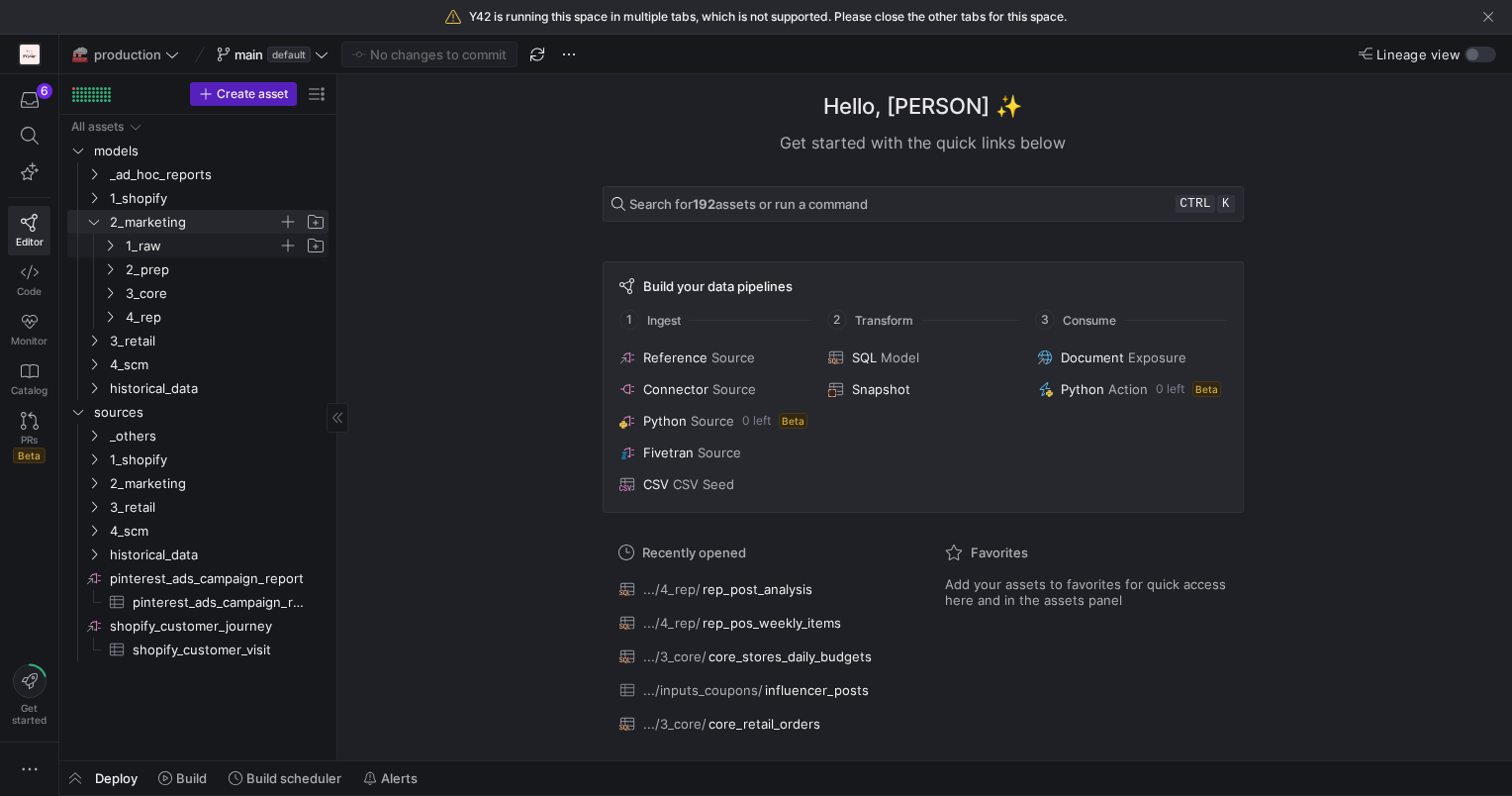 click at bounding box center (110, 246) 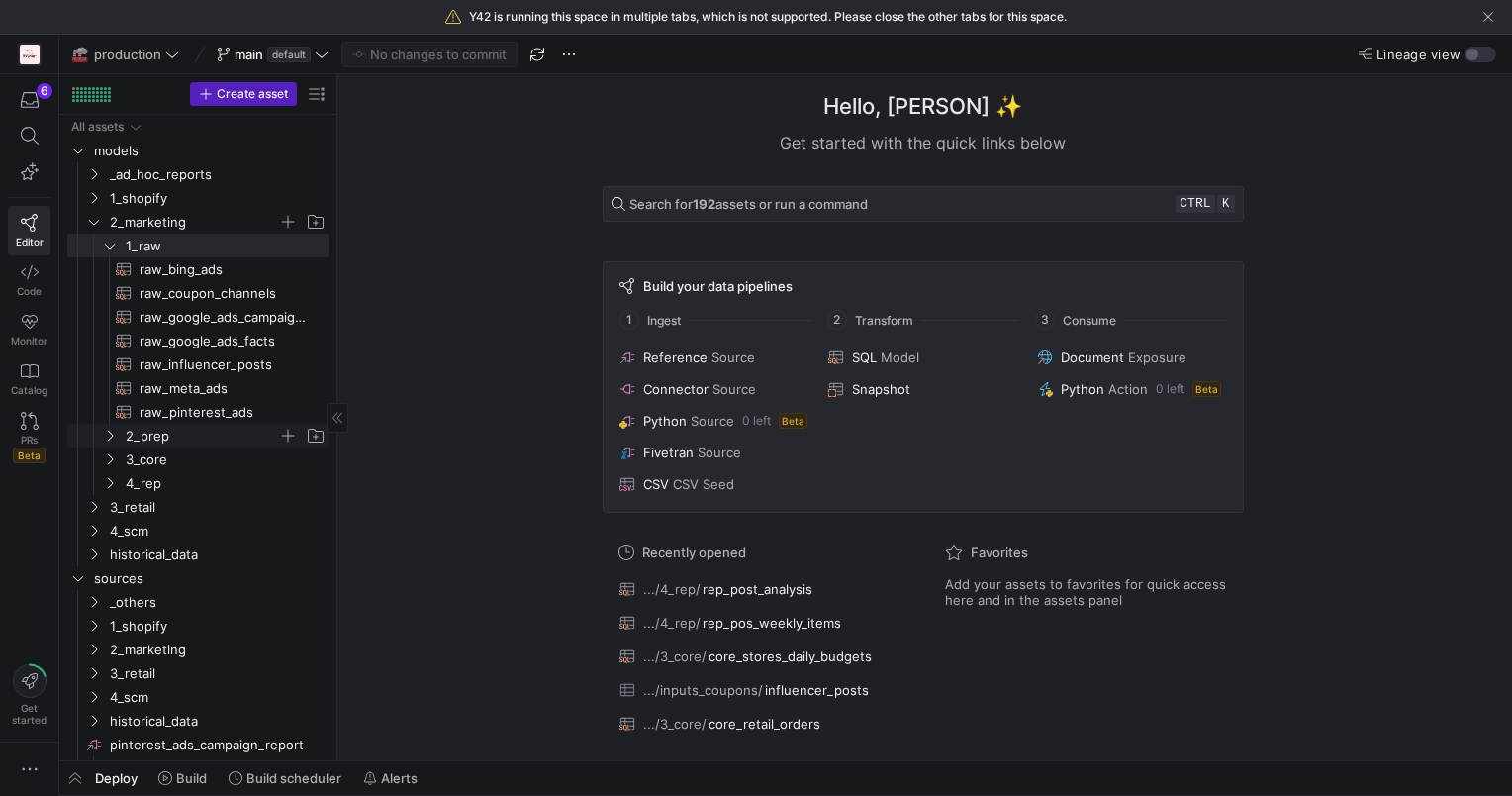 click at bounding box center [110, 436] 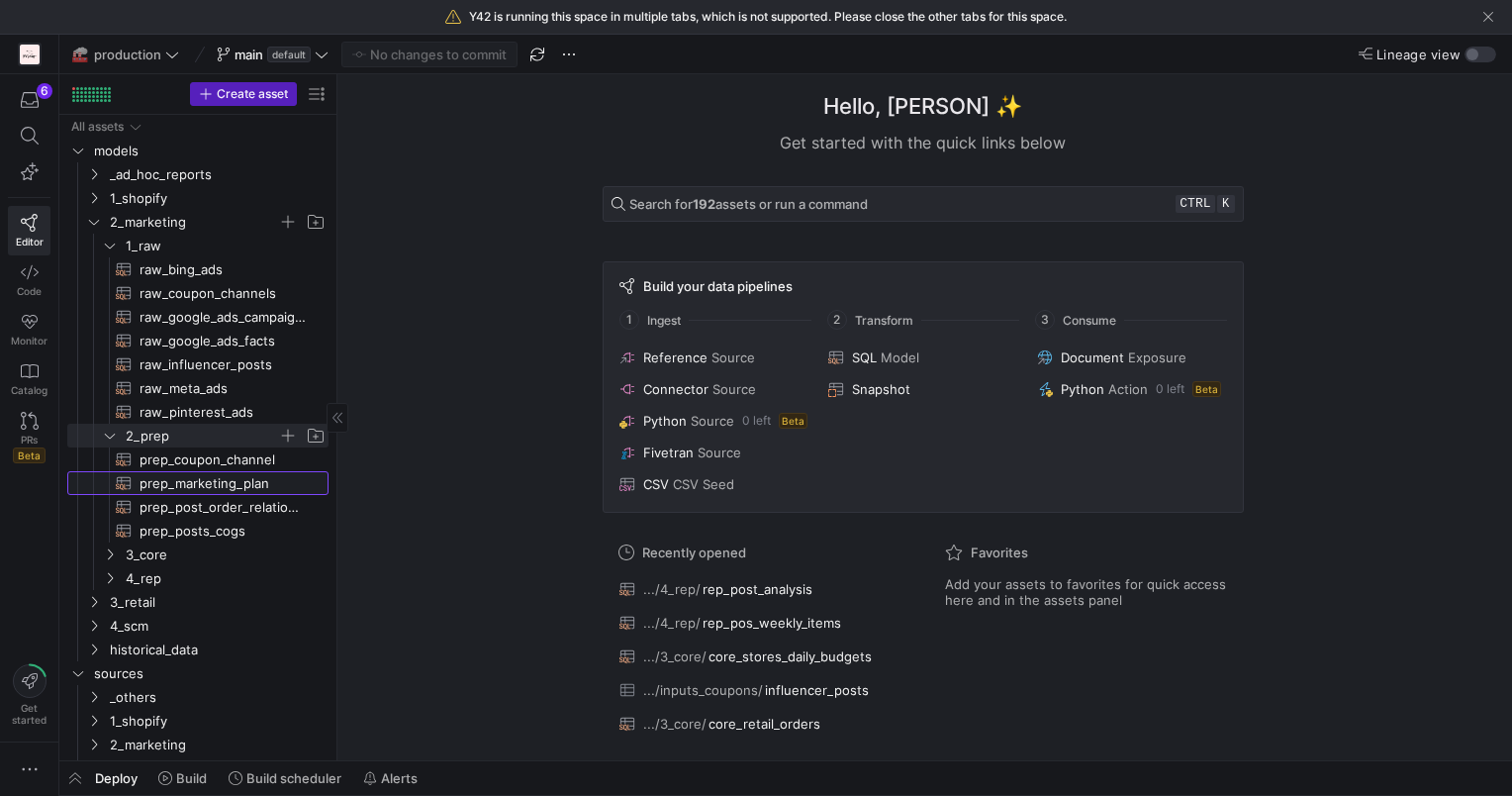 click on "prep_marketing_plan​​​​​​​​​​" at bounding box center [223, 483] 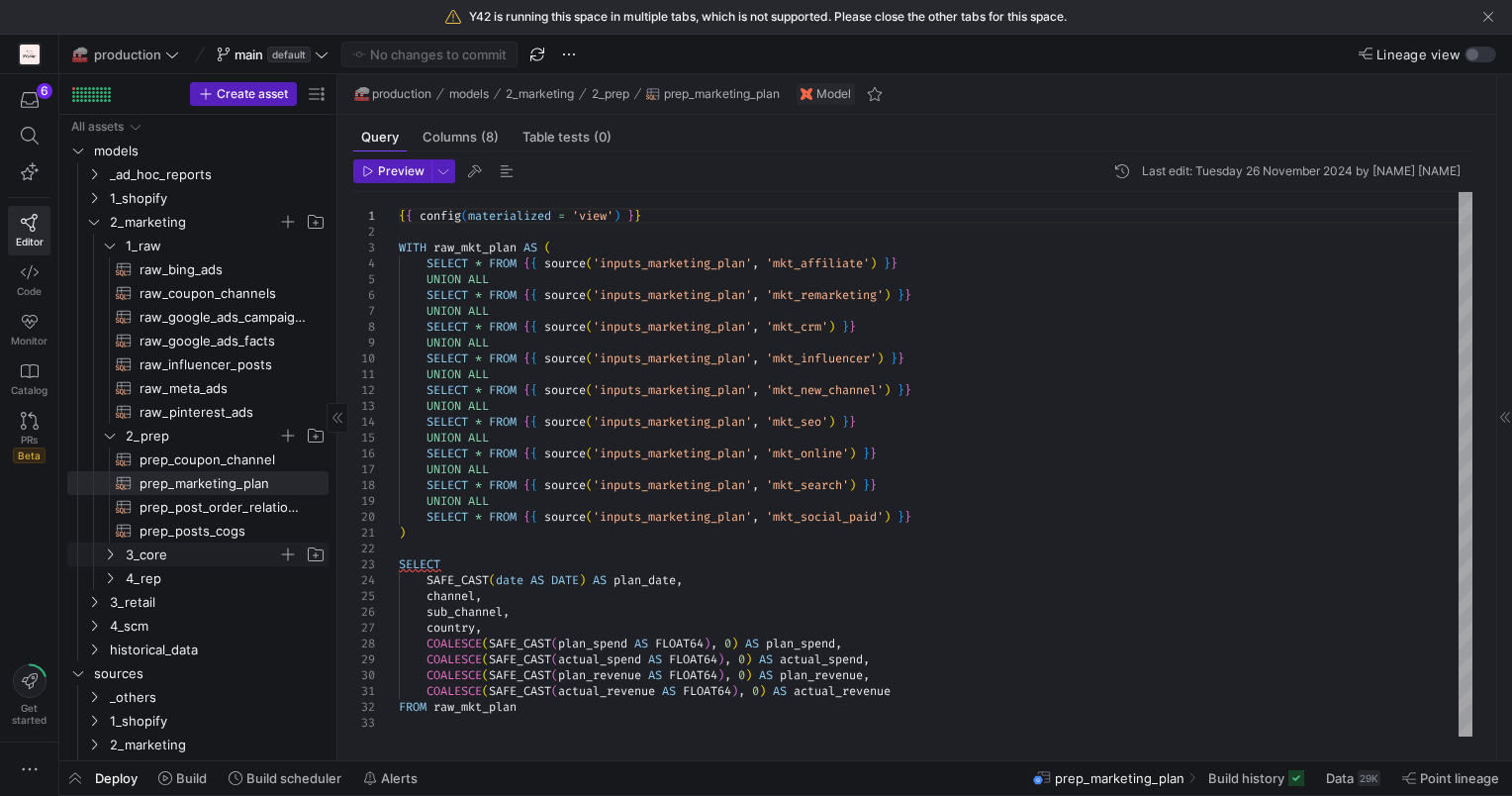 click at bounding box center [110, 554] 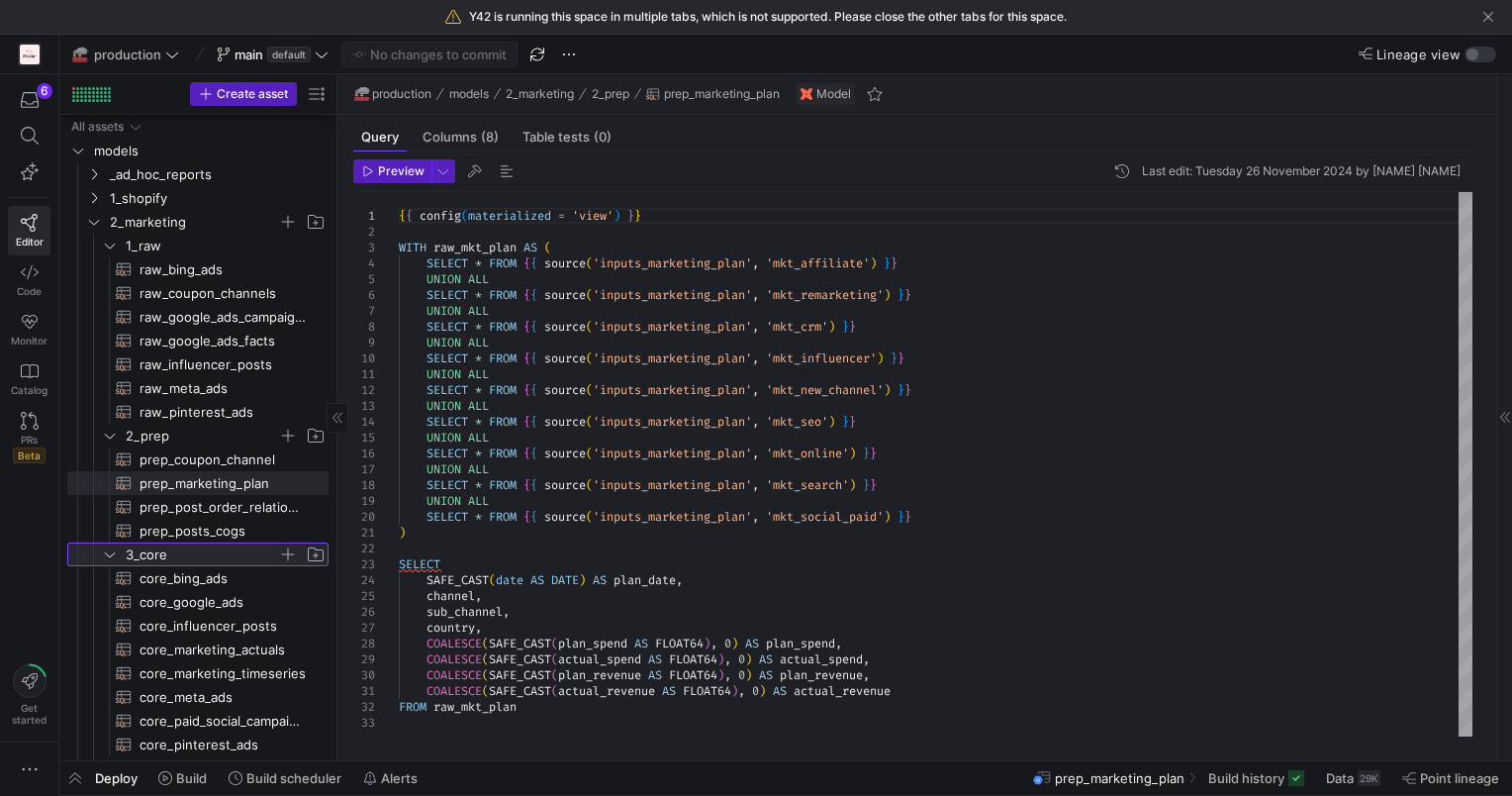 scroll, scrollTop: 263, scrollLeft: 0, axis: vertical 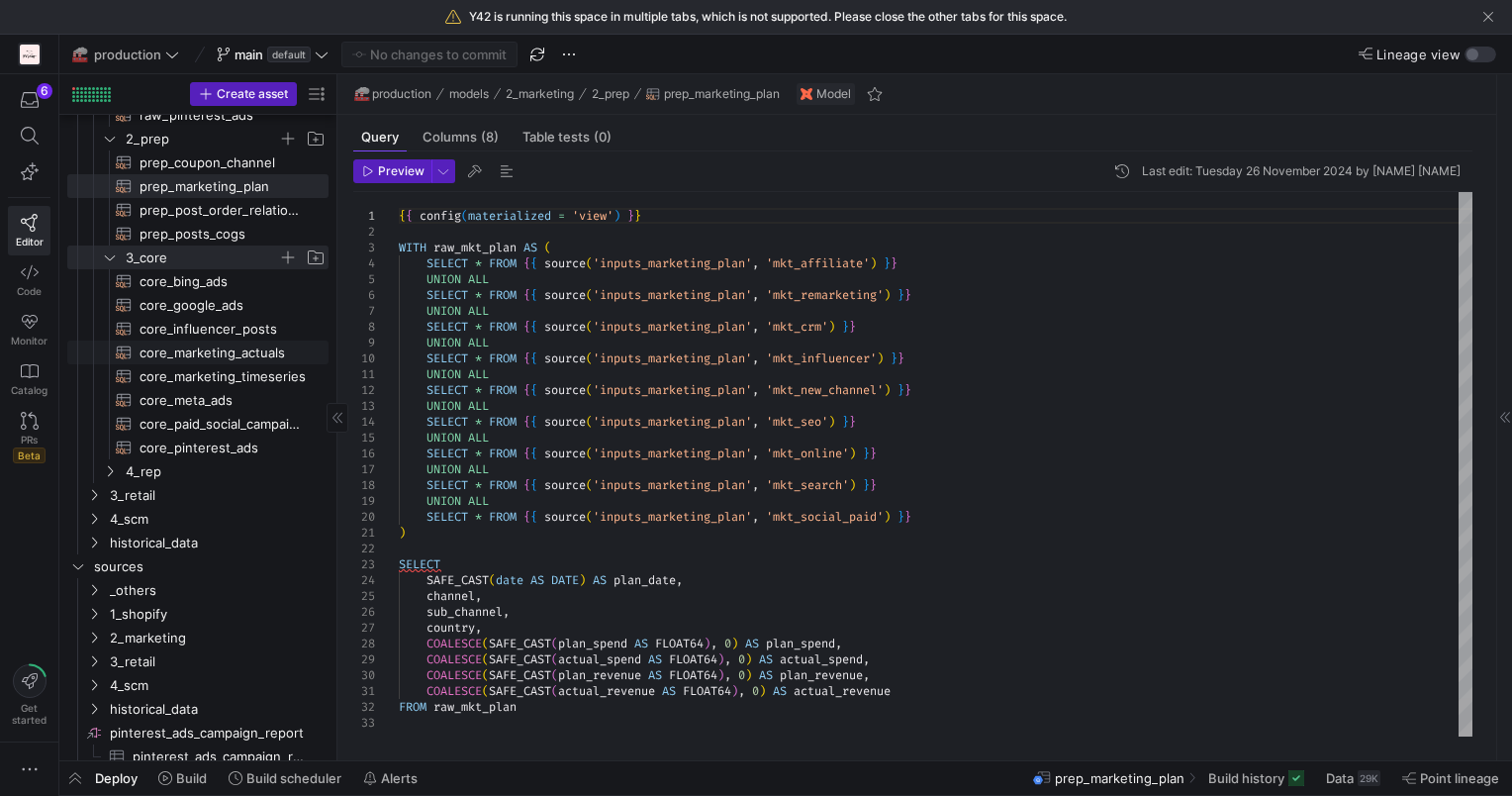 click on "core_marketing_actuals​​​​​​​​​​" at bounding box center [223, 352] 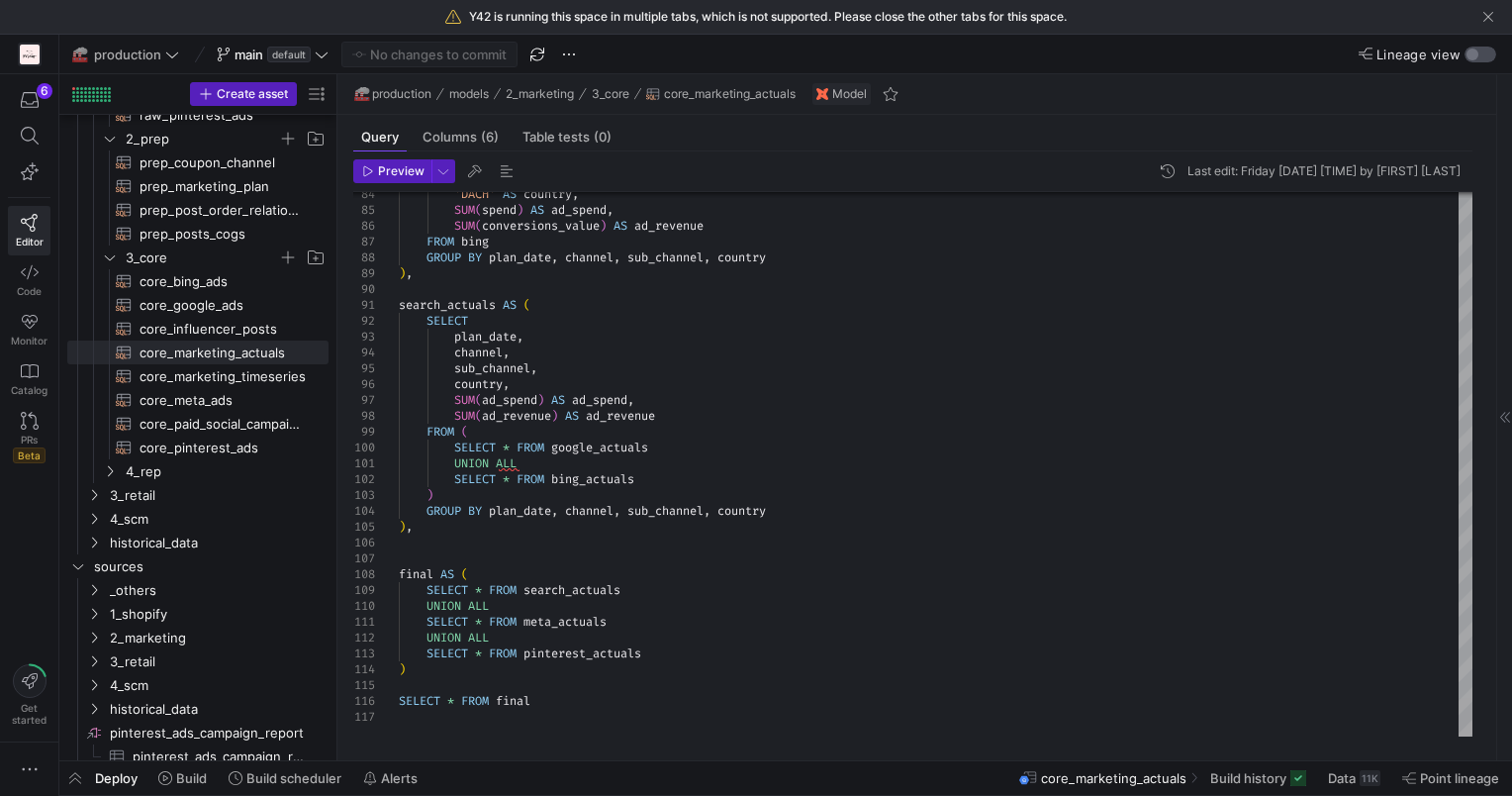click at bounding box center (1480, 54) 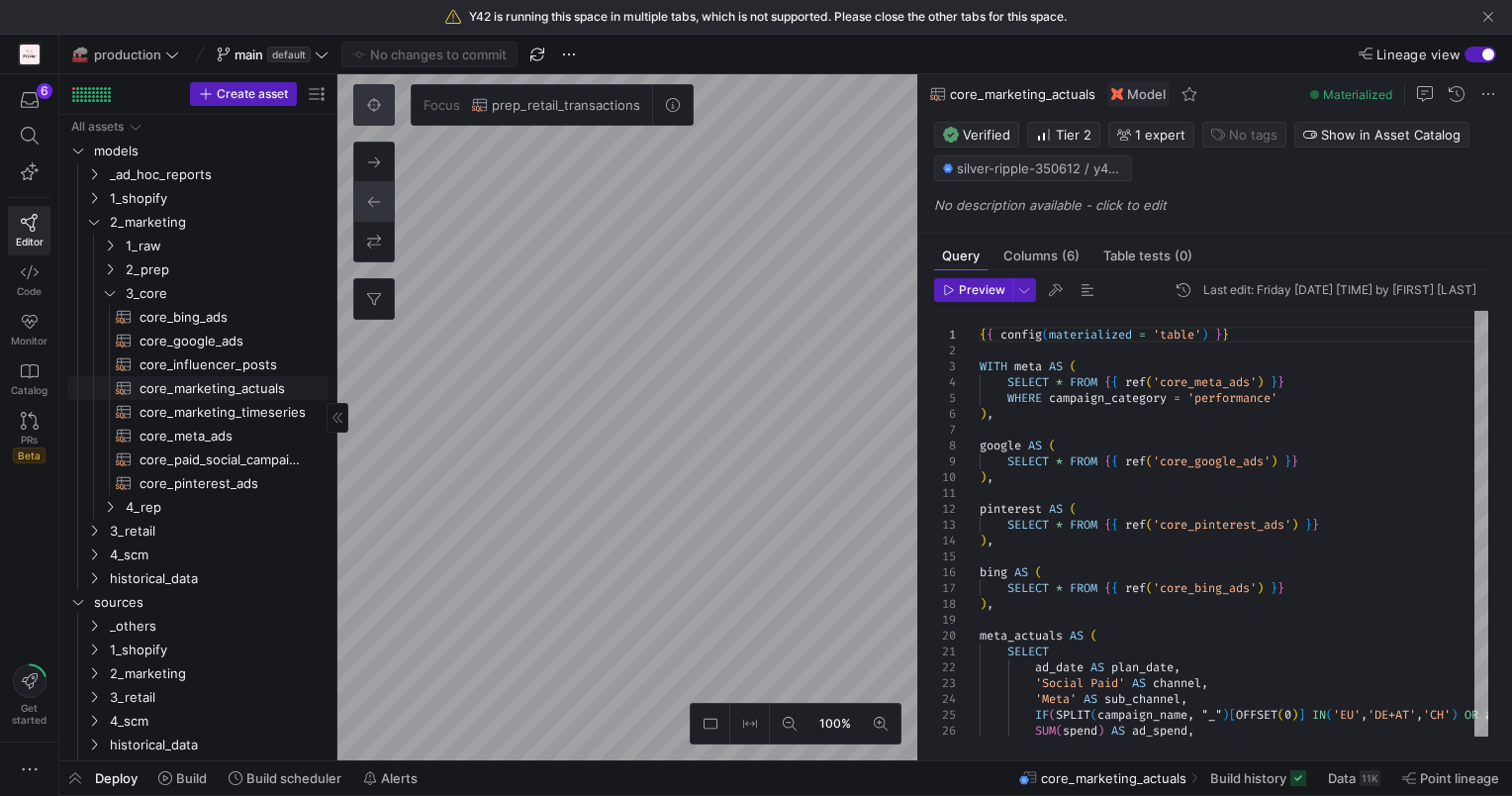click on "core_marketing_actuals​​​​​​​​​​" at bounding box center [223, 388] 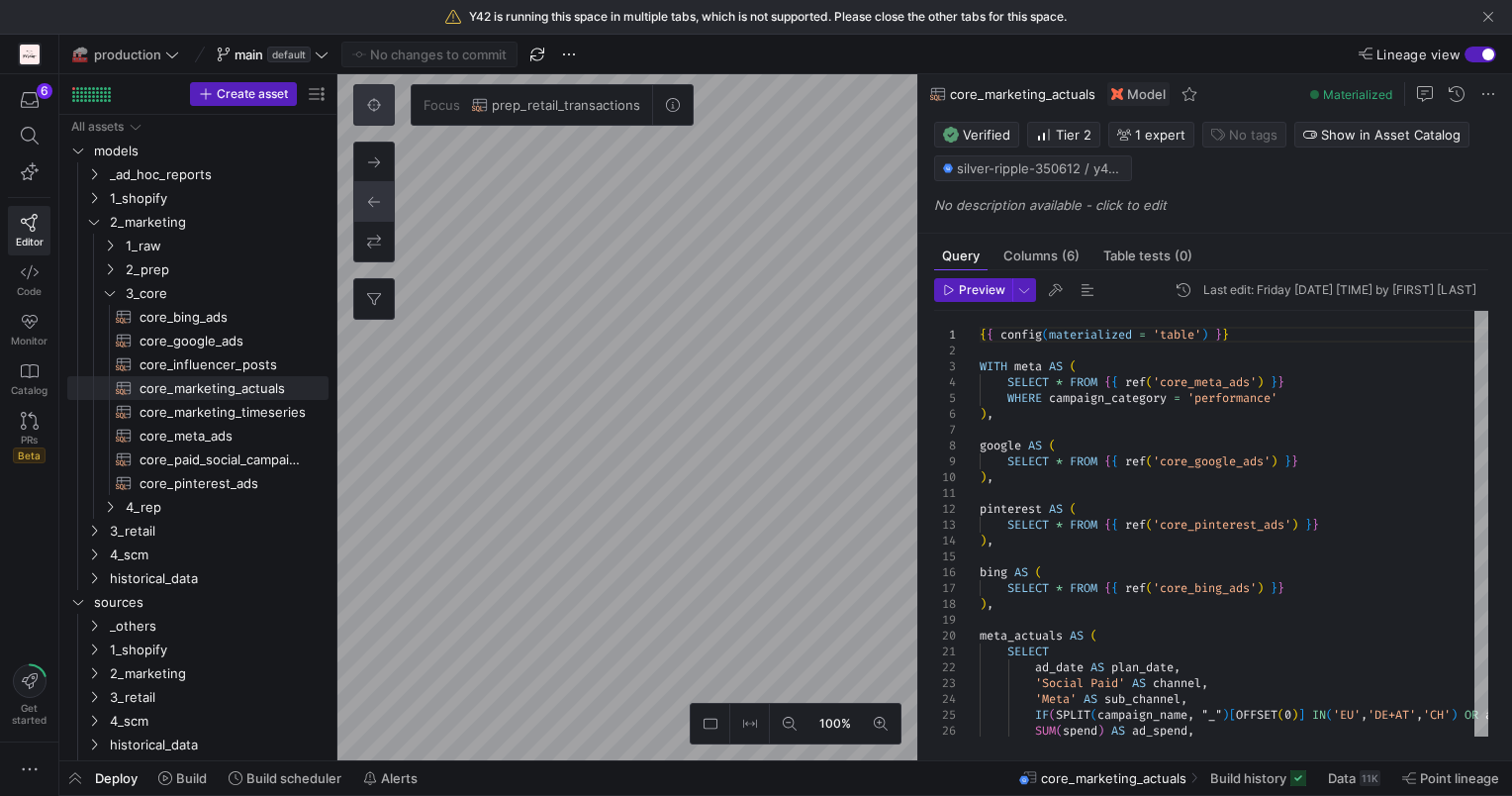 click at bounding box center (374, 105) 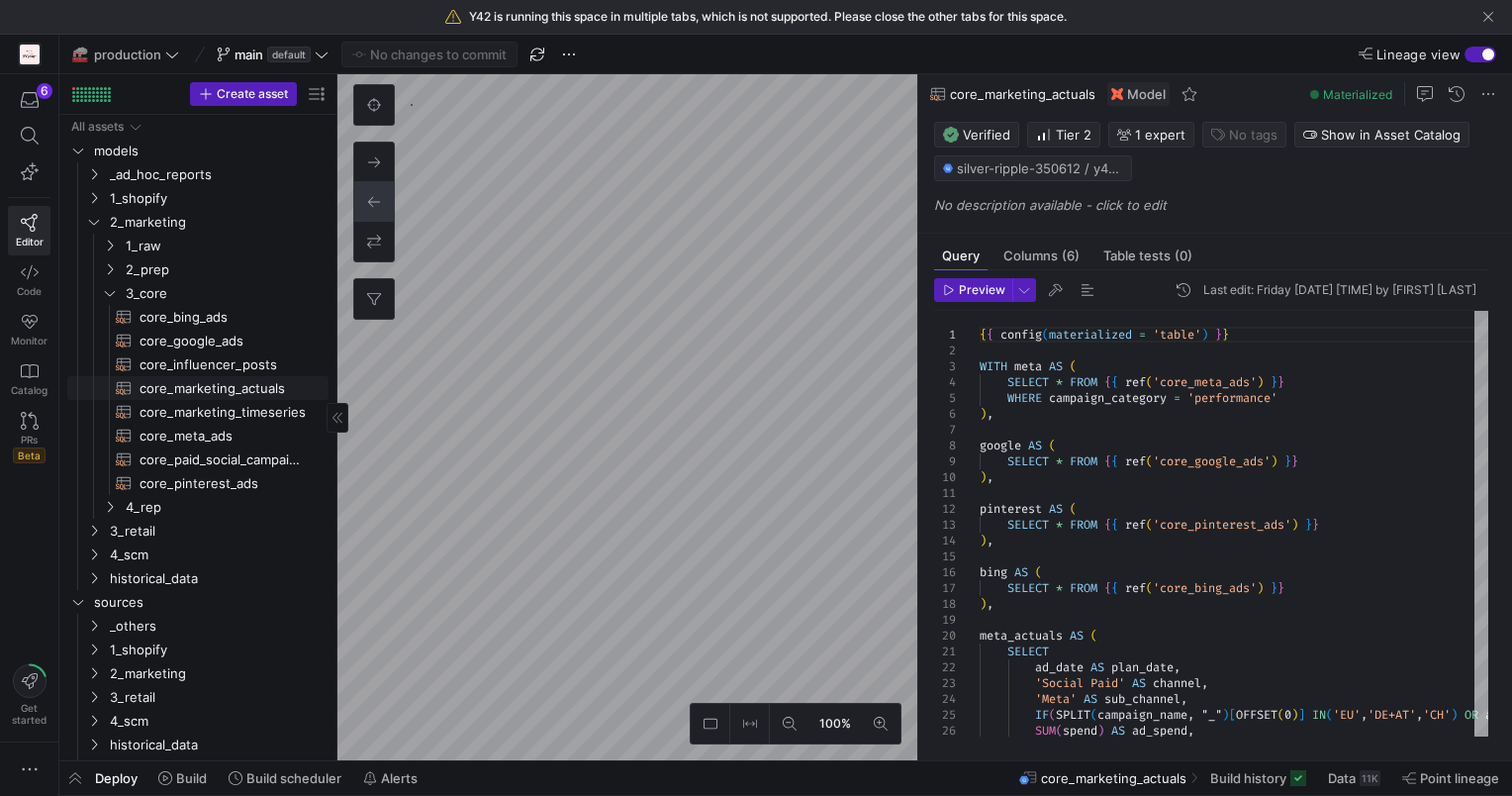 type 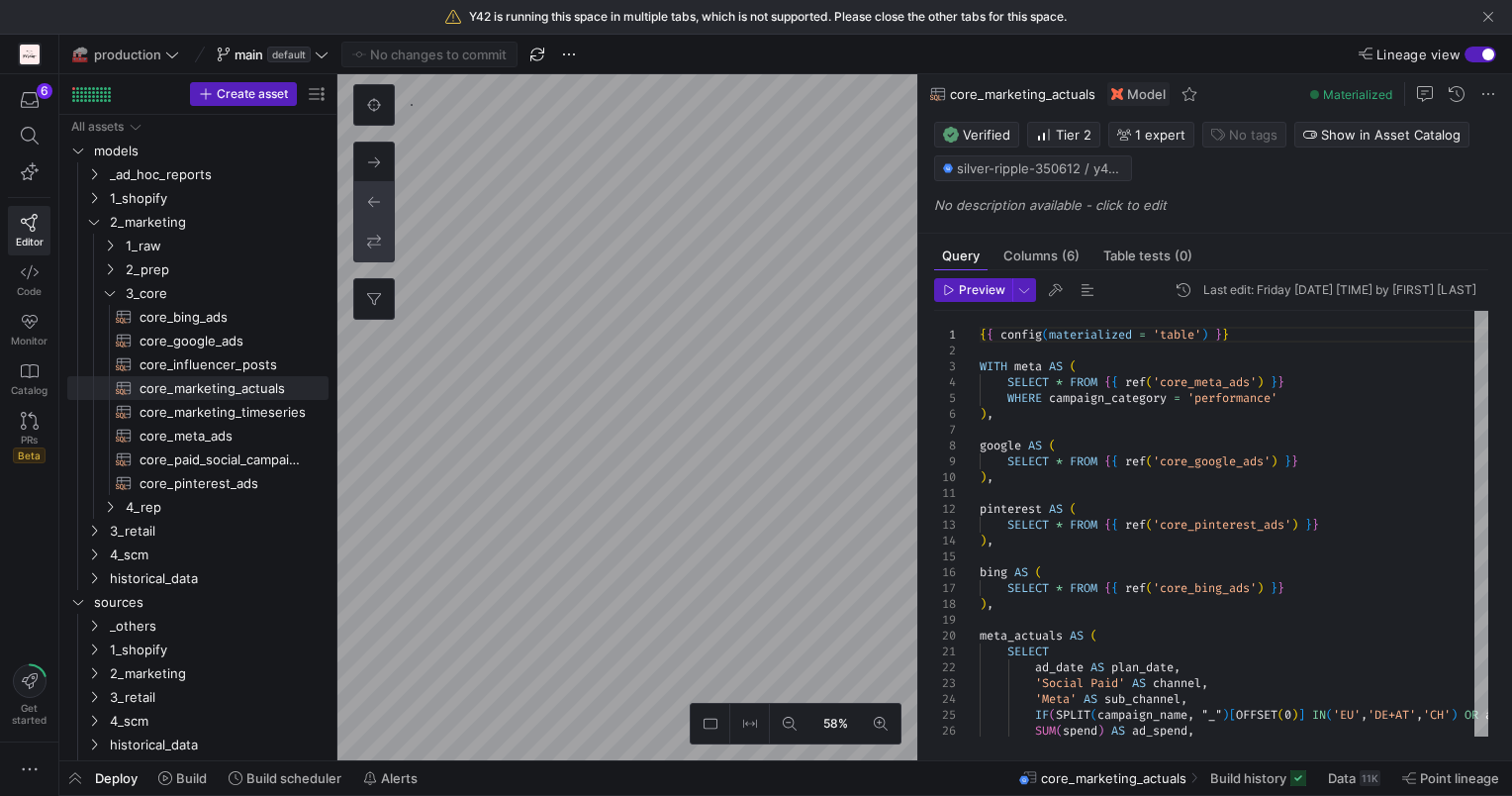 click at bounding box center [374, 242] 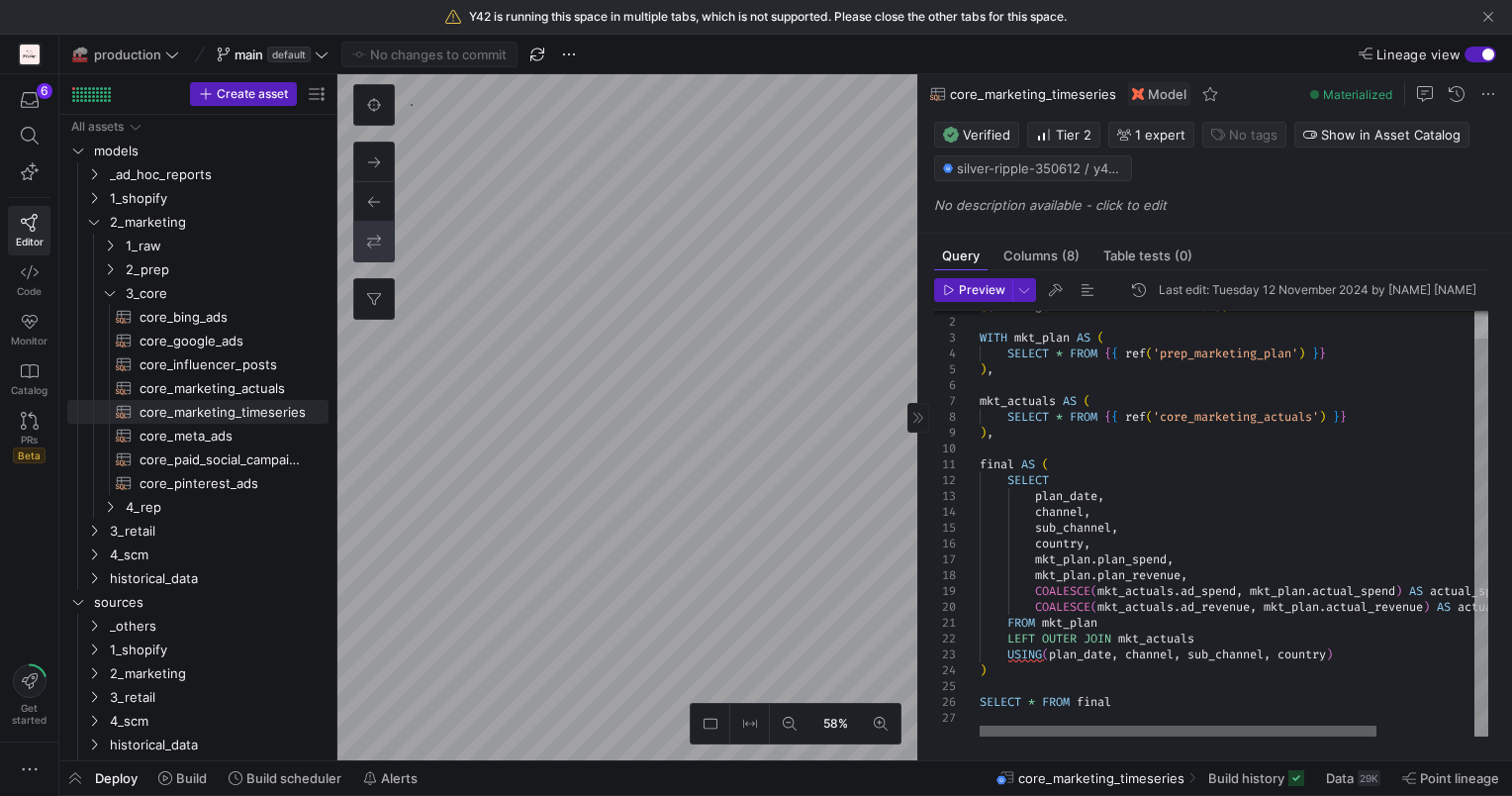 click at bounding box center (1178, 732) 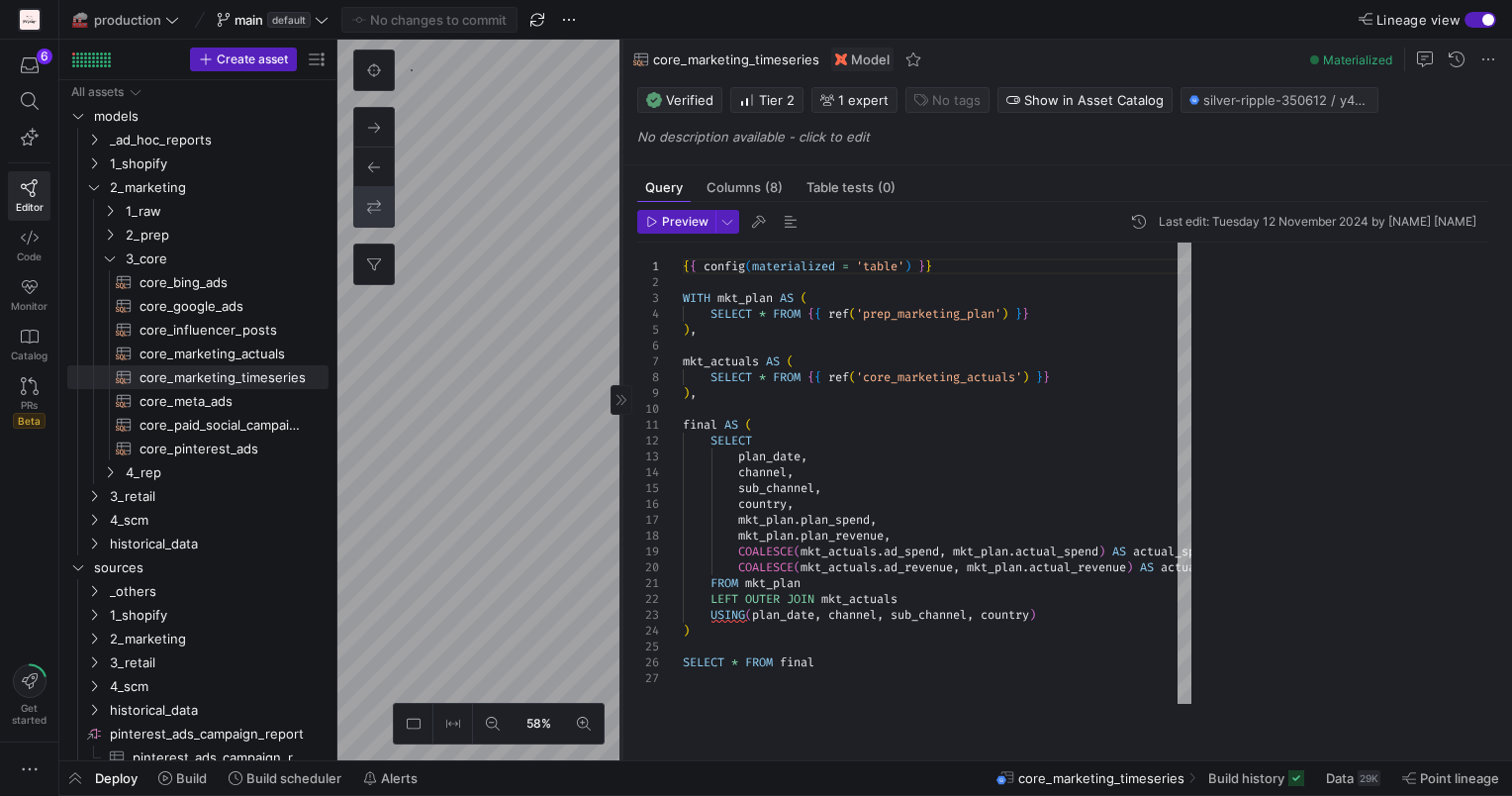 click on "58% 0  Query   Columns  (8)  Table tests  (0) Preview Last edit: Tuesday [DATE] by [FIRST] [LAST] 1 2 3 4 5 6 7 8 9 10 11 12 13 14 15 16 17 18 19 20 21 22 23 24 25 26 27 { {   config ( materialized   =   'table' )   } } WITH   mkt_plan  AS   (      SELECT   *   FROM   { {   ref ( 'prep_marketing_plan' )   } } ) , mkt_actuals  AS   (      SELECT   *   FROM   { {   ref ( 'core_marketing_actuals' )   } } ) , final  AS   (      SELECT          plan_date ,          channel ,          sub_channel ,          country ,          mkt_plan . plan_spend ,          mkt_plan . plan_revenue ,          COALESCE ( mkt_actuals . ad_spend ,   mkt_plan . actual_spend )  AS   actual_spend ,          COALESCE ( mkt_actuals . ad_revenue ,   mkt_plan . actual_revenue )  AS   actual_revenue      FROM   mkt_plan      LEFT   OUTER   JOIN   mkt_actuals      USING ( plan_date ,   channel ,   sub_channel" at bounding box center [924, 400] 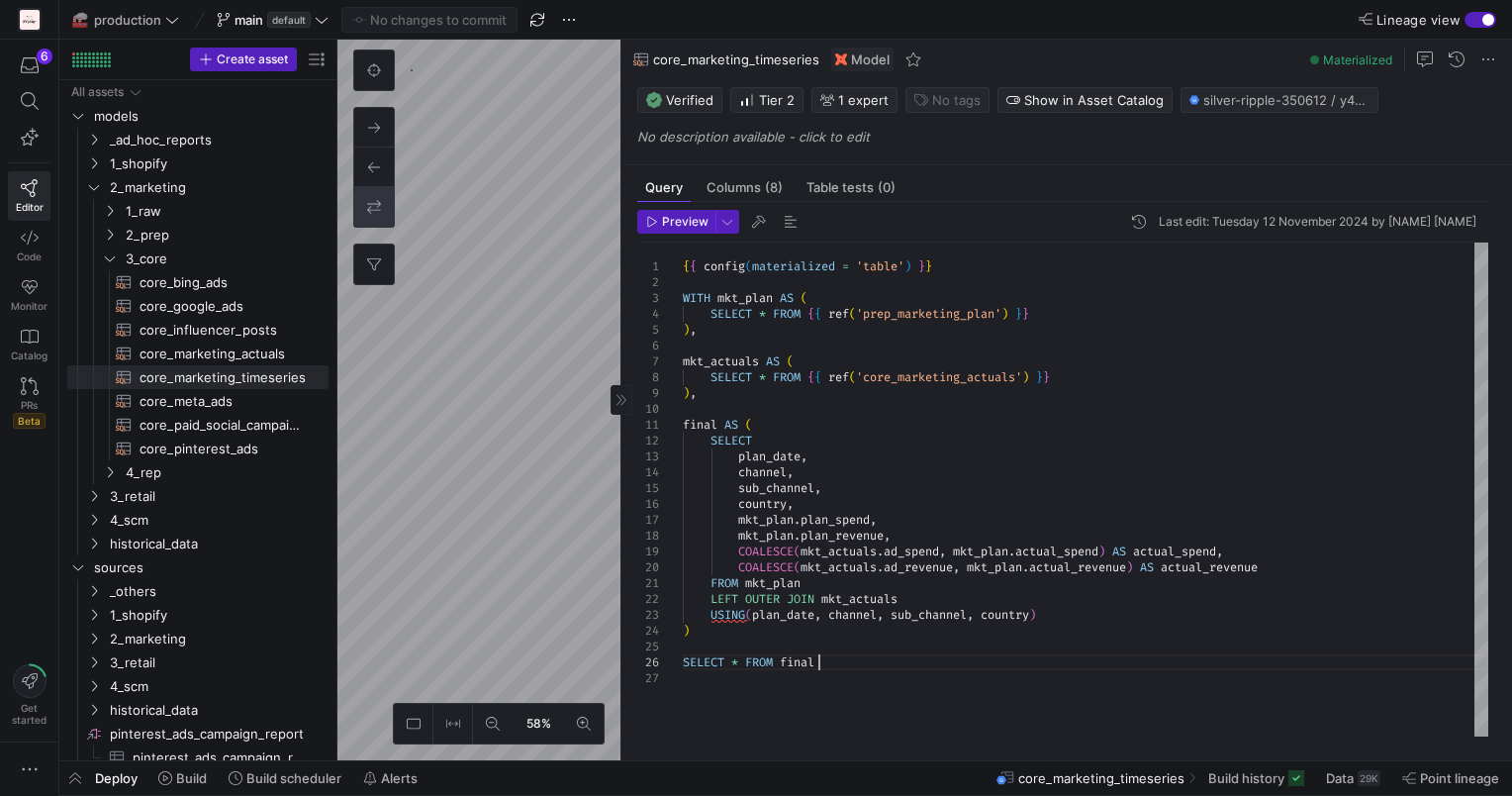 scroll, scrollTop: 0, scrollLeft: 0, axis: both 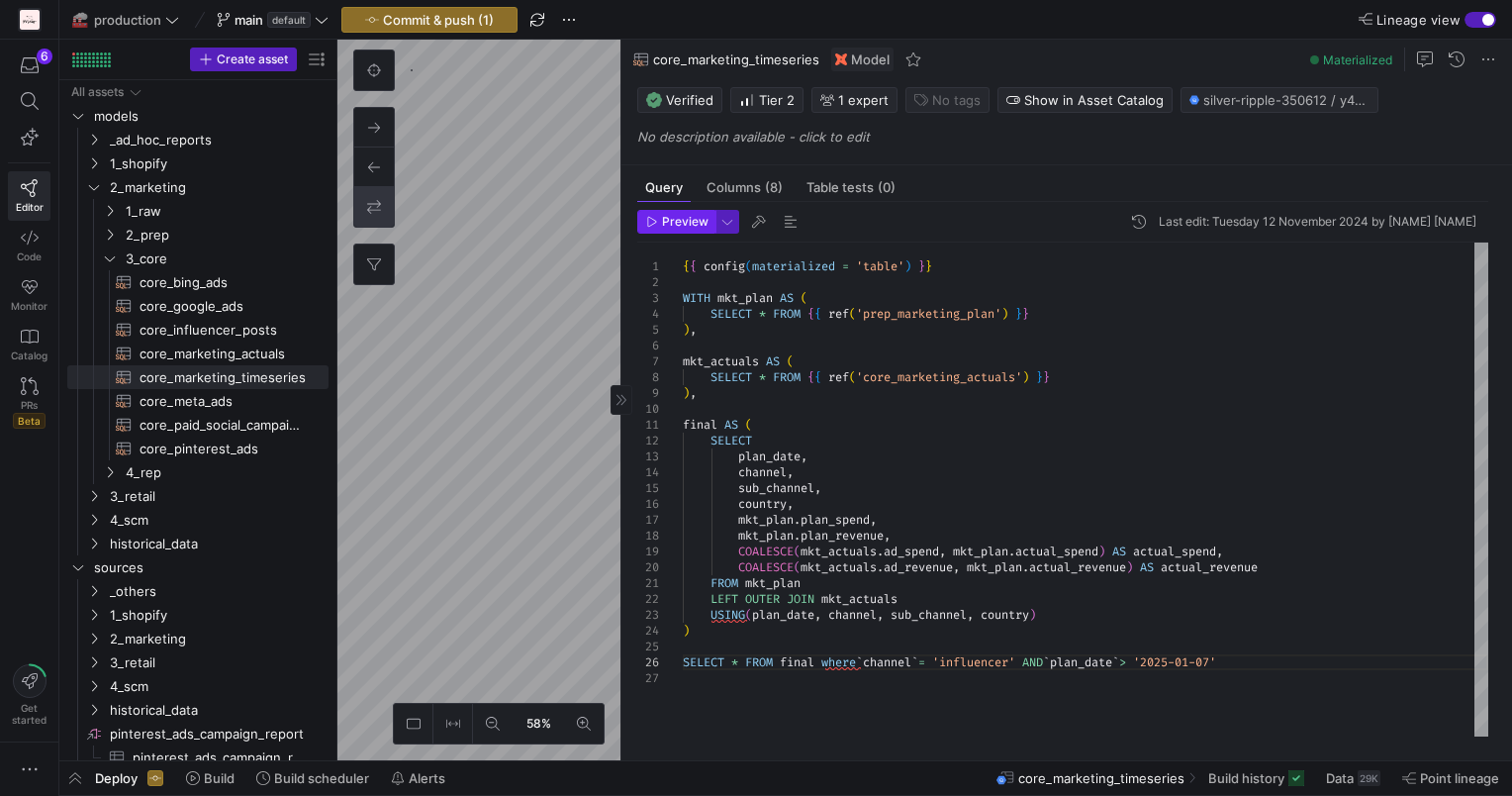click on "Preview" at bounding box center (685, 222) 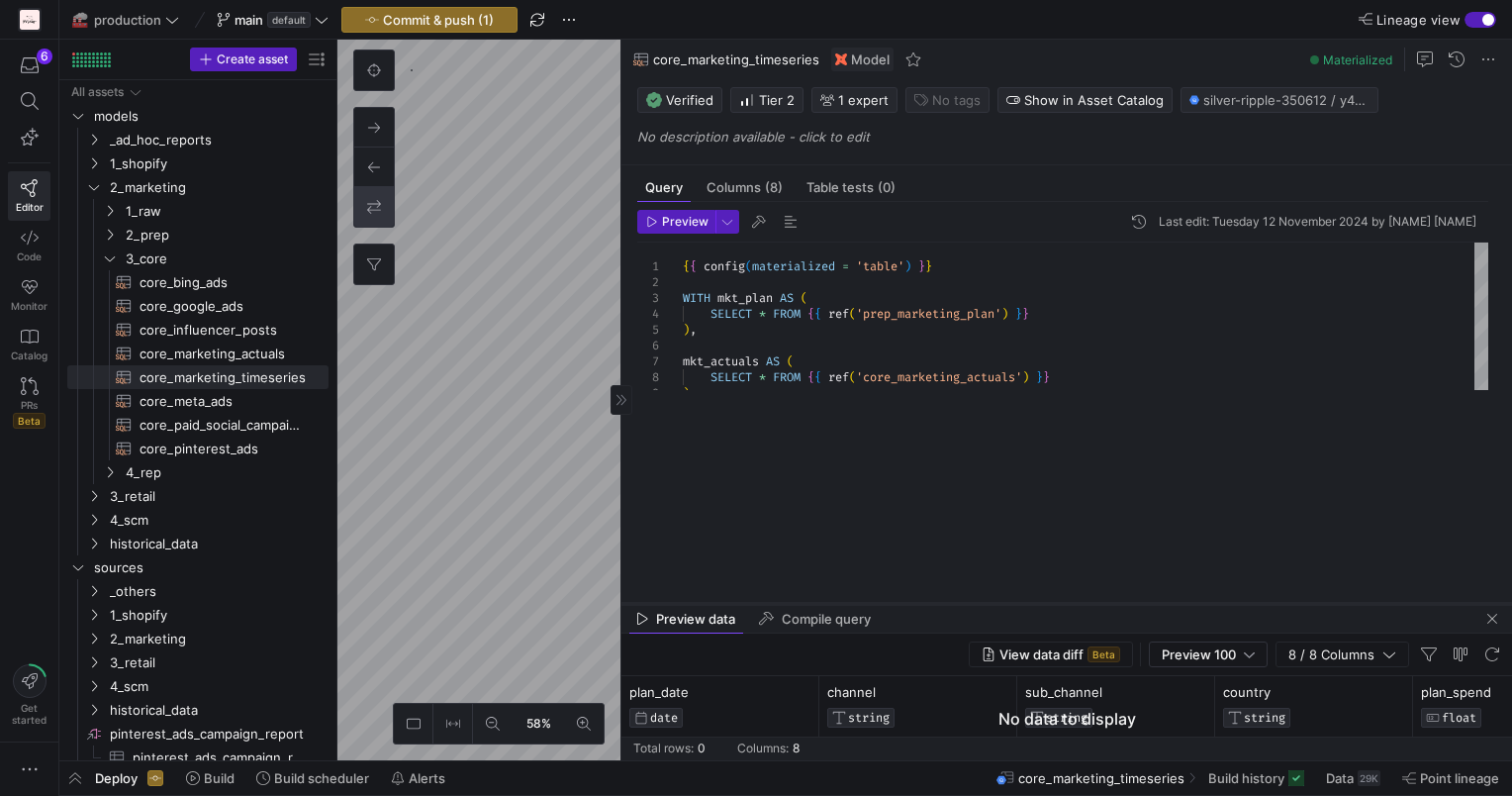drag, startPoint x: 1031, startPoint y: 412, endPoint x: 1021, endPoint y: 602, distance: 190.26298 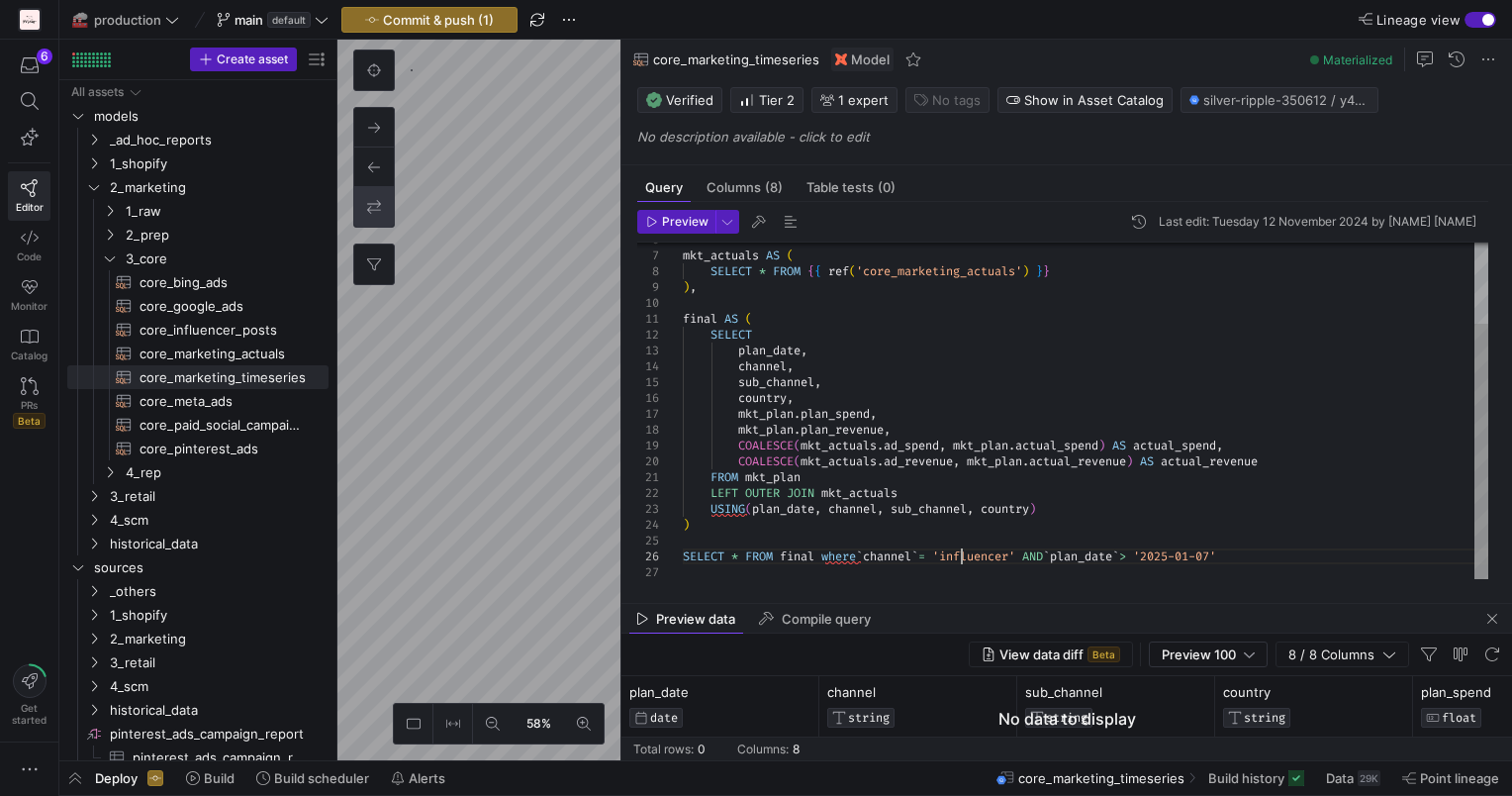 click on "mkt_actuals   AS   (      SELECT   *   FROM   { {   ref ( 'core_marketing_actuals' )   } } ) , final   AS   (      SELECT          plan_date ,          channel ,          sub_channel ,          country ,          mkt_plan . plan_spend ,          mkt_plan . plan_revenue ,          COALESCE ( mkt_actuals . ad_spend ,   mkt_plan . actual_spend )   AS   actual_spend ,          COALESCE ( mkt_actuals . ad_revenue ,   mkt_plan . actual_revenue )   AS   actual_revenue      FROM   mkt_plan      LEFT   OUTER   JOIN   mkt_actuals      USING ( plan_date ,   channel ,   sub_channel ,   country ) ) SELECT   *   FROM   final   where  ` channel `  =   'influencer'   AND  ` plan_date `  >   '2025-01-07'" at bounding box center [1086, 358] 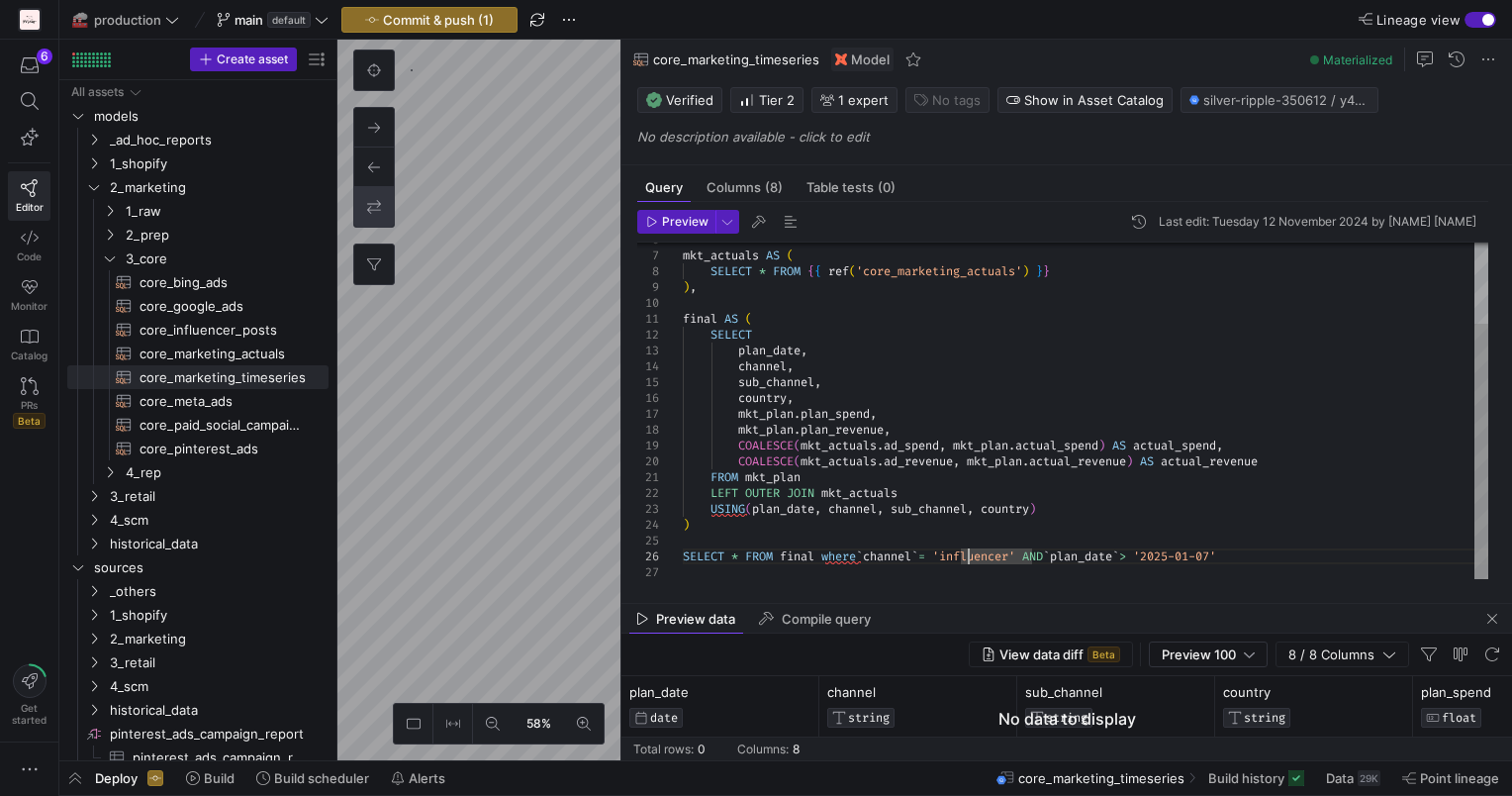 click on "mkt_actuals   AS   (      SELECT   *   FROM   { {   ref ( 'core_marketing_actuals' )   } } ) , final   AS   (      SELECT          plan_date ,          channel ,          sub_channel ,          country ,          mkt_plan . plan_spend ,          mkt_plan . plan_revenue ,          COALESCE ( mkt_actuals . ad_spend ,   mkt_plan . actual_spend )   AS   actual_spend ,          COALESCE ( mkt_actuals . ad_revenue ,   mkt_plan . actual_revenue )   AS   actual_revenue      FROM   mkt_plan      LEFT   OUTER   JOIN   mkt_actuals      USING ( plan_date ,   channel ,   sub_channel ,   country ) ) SELECT   *   FROM   final   where  ` channel `  =   'influencer'   AND  ` plan_date `  >   '2025-01-07'" at bounding box center (1086, 358) 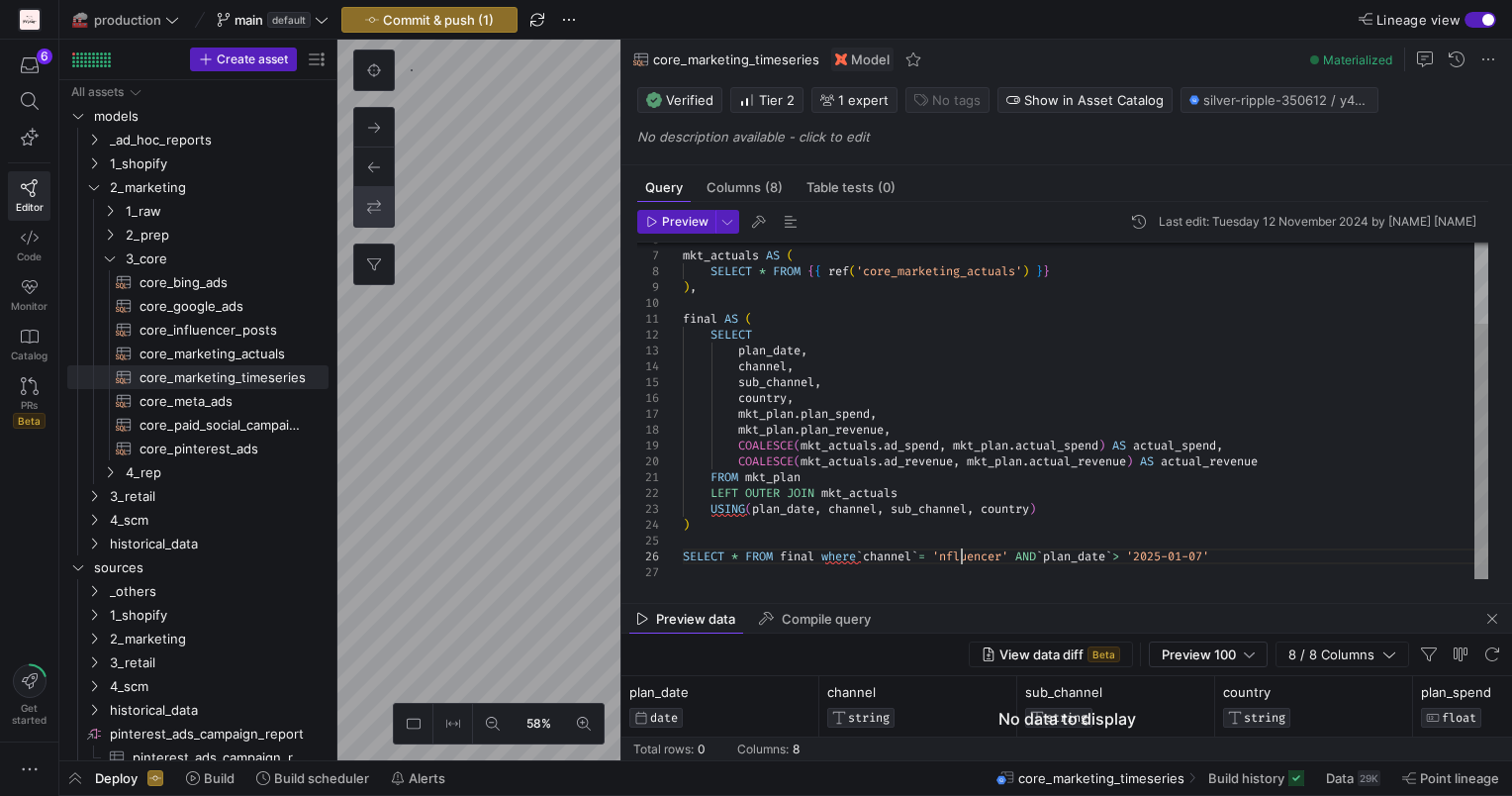scroll, scrollTop: 79, scrollLeft: 284, axis: both 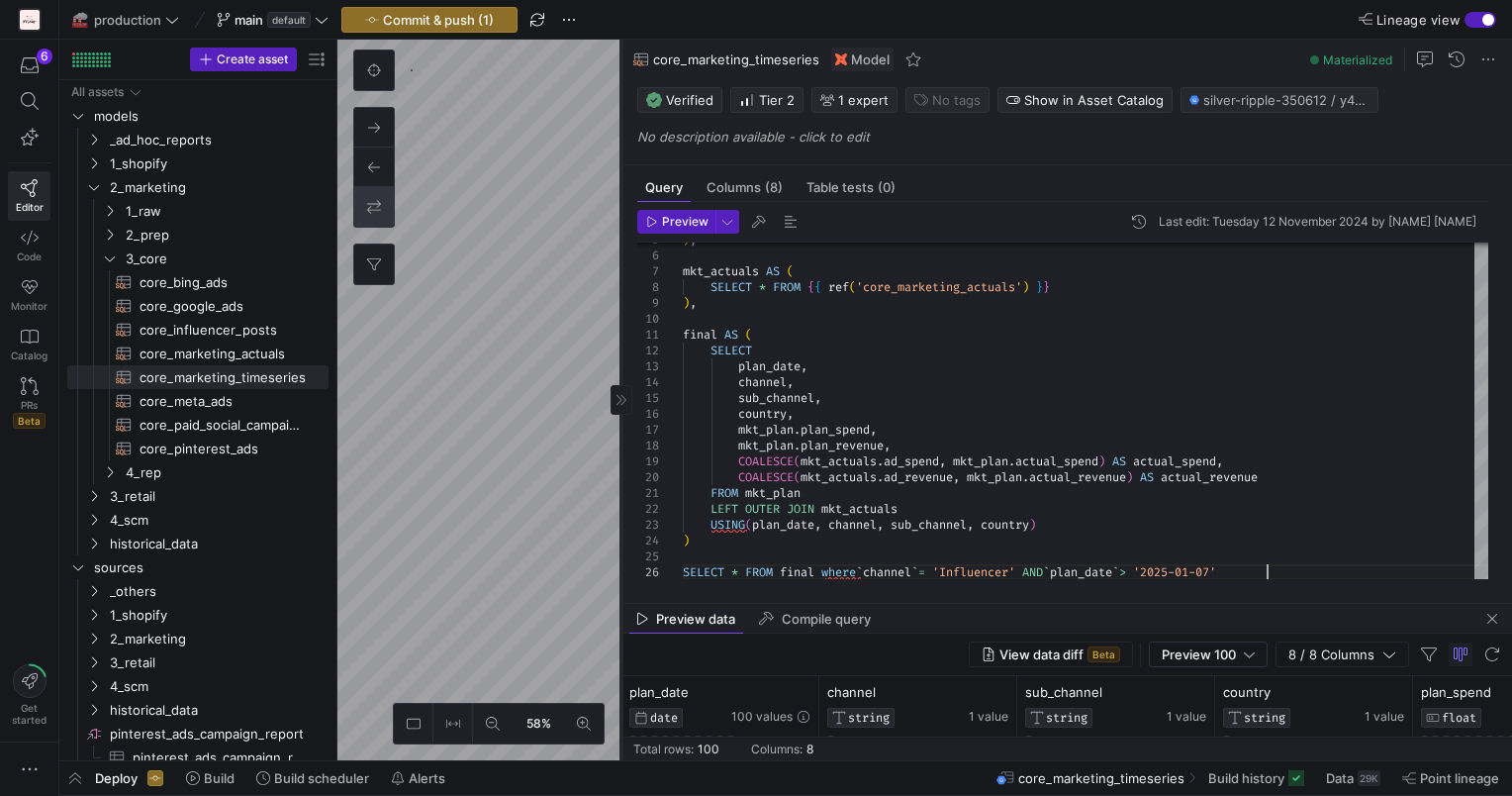 click on "Preview Last edit: [DAY] [DATE] [YEAR] by [FIRST] [LAST] 6 7 8 9 10 11 12 13 14 15 16 17 18 19 20 21 22 23 24 25 26 5 mkt_actuals   AS   (      SELECT   *   FROM   { {   ref ( 'core_marketing_actuals' )   } } ) , final   AS   (      SELECT          plan_date ,          channel ,          sub_channel ,          [COUNTRY] ,          mkt_plan . plan_spend ,          mkt_plan . plan_revenue ,          COALESCE ( mkt_actuals . ad_spend ,   mkt_plan . actual_spend )   AS   actual_spend ,          COALESCE ( mkt_actuals . ad_revenue ,   mkt_plan . actual_revenue )   AS   actual_revenue      FROM   mkt_plan      LEFT   OUTER   JOIN   mkt_actuals      USING ( plan_date ,   channel ,   sub_channel ,   country ) ) SELECT   *   FROM   final   where  ` channel `  =   'Influencer'   AND  ` plan_date `  >   '[DATE]'   ) ," at bounding box center (924, 400) 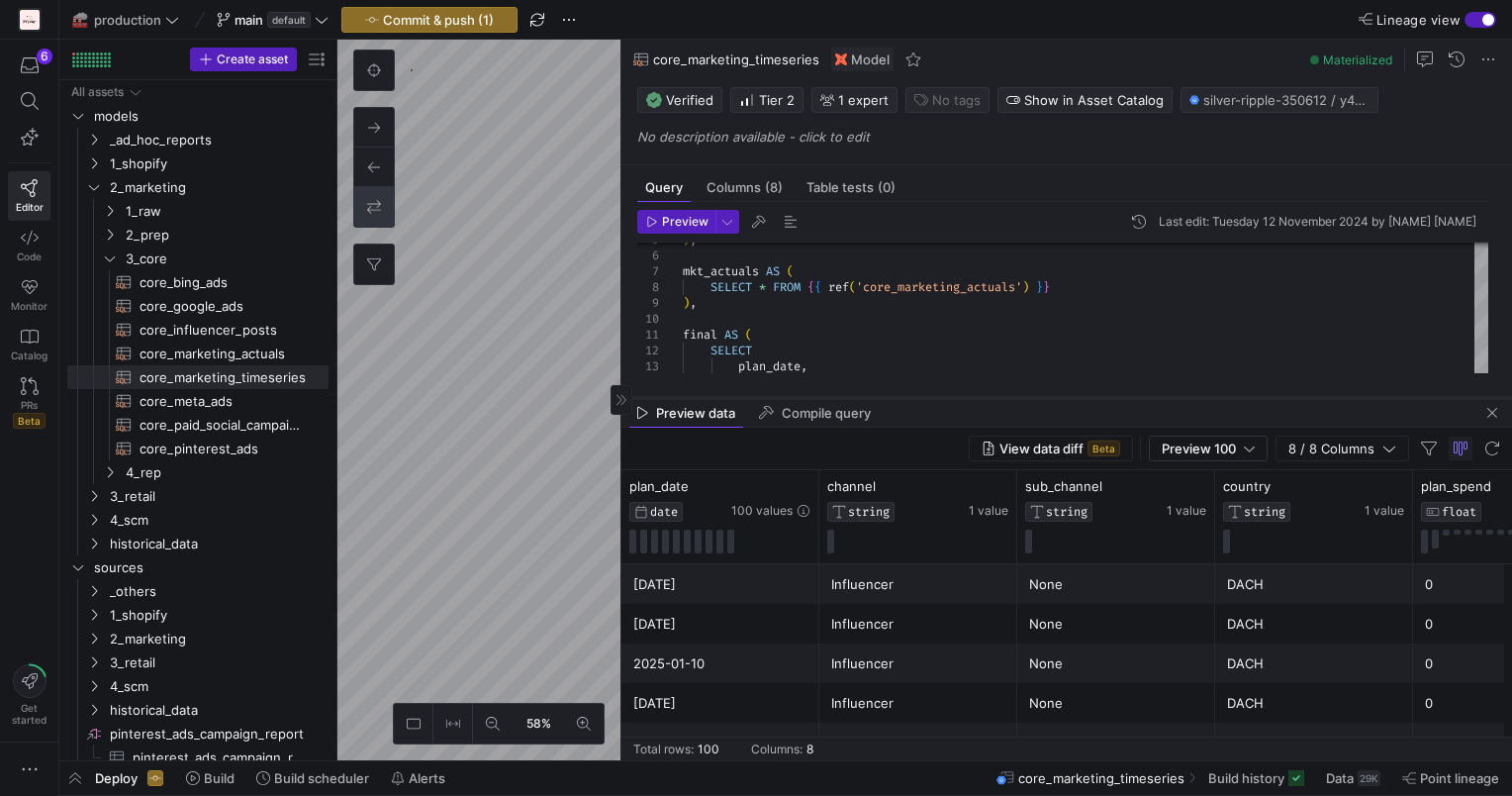 drag, startPoint x: 1047, startPoint y: 602, endPoint x: 1045, endPoint y: 345, distance: 257.0078 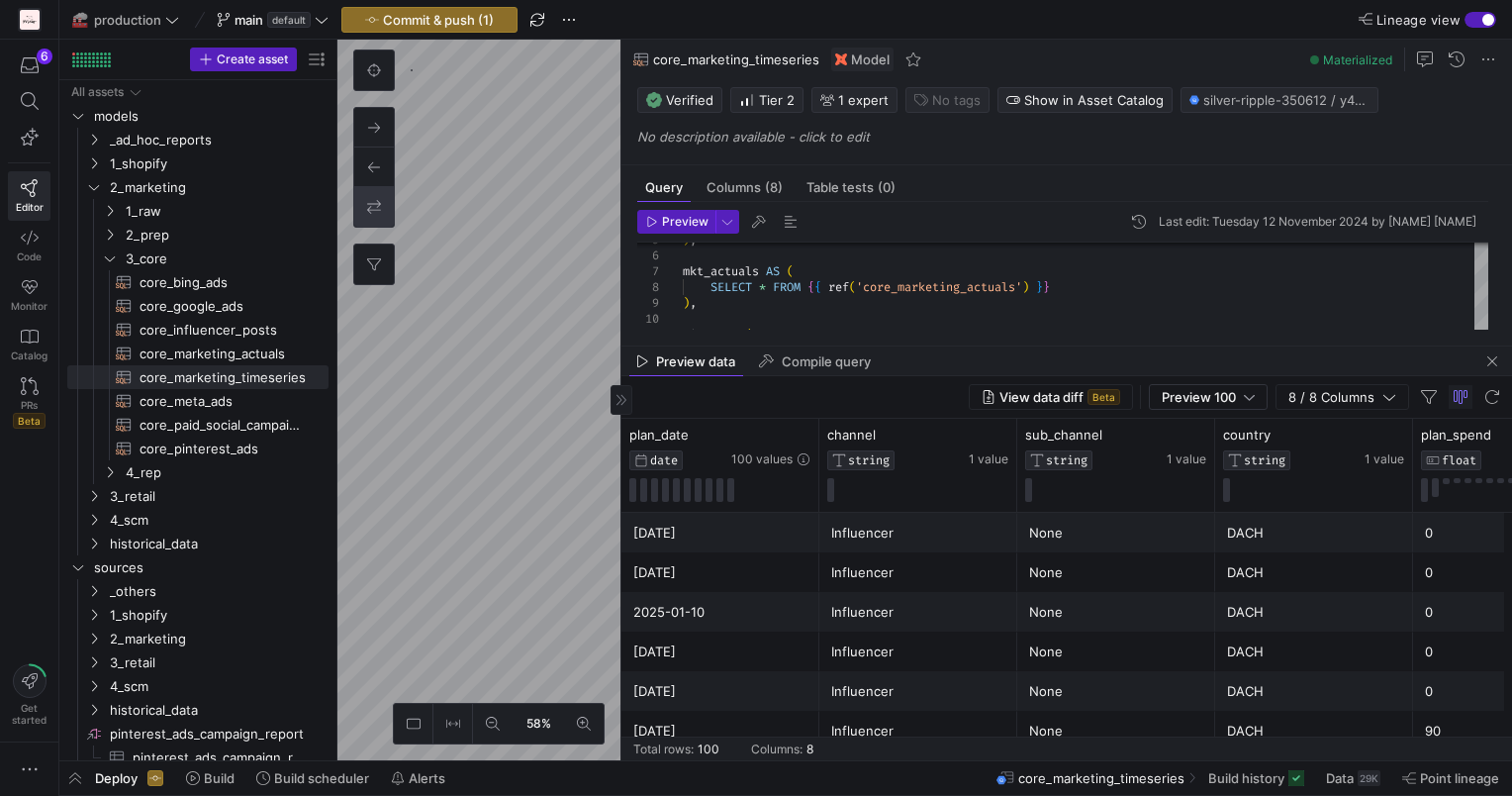 click on "[DATE]" at bounding box center [720, 651] 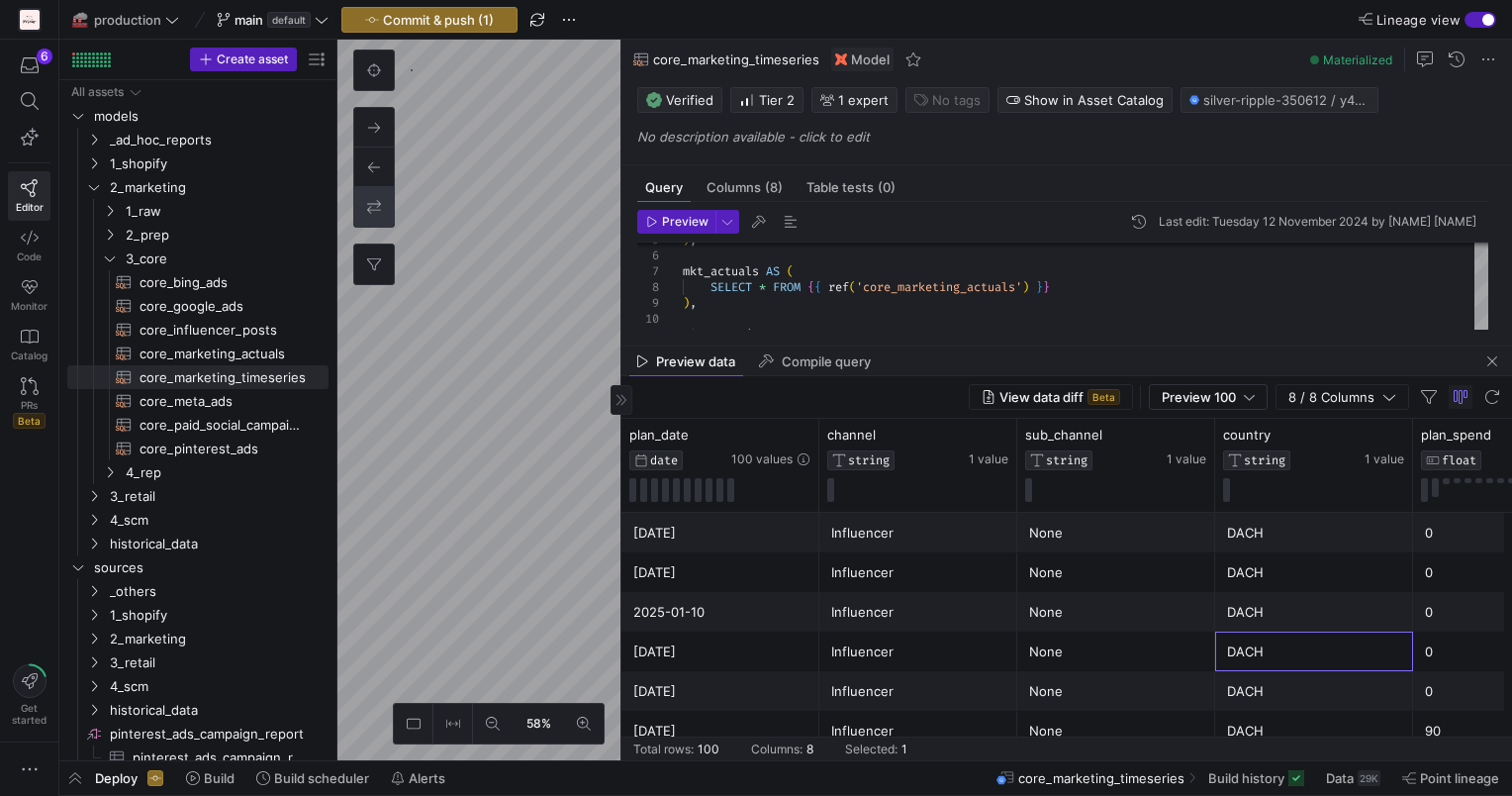 scroll, scrollTop: 0, scrollLeft: 701, axis: horizontal 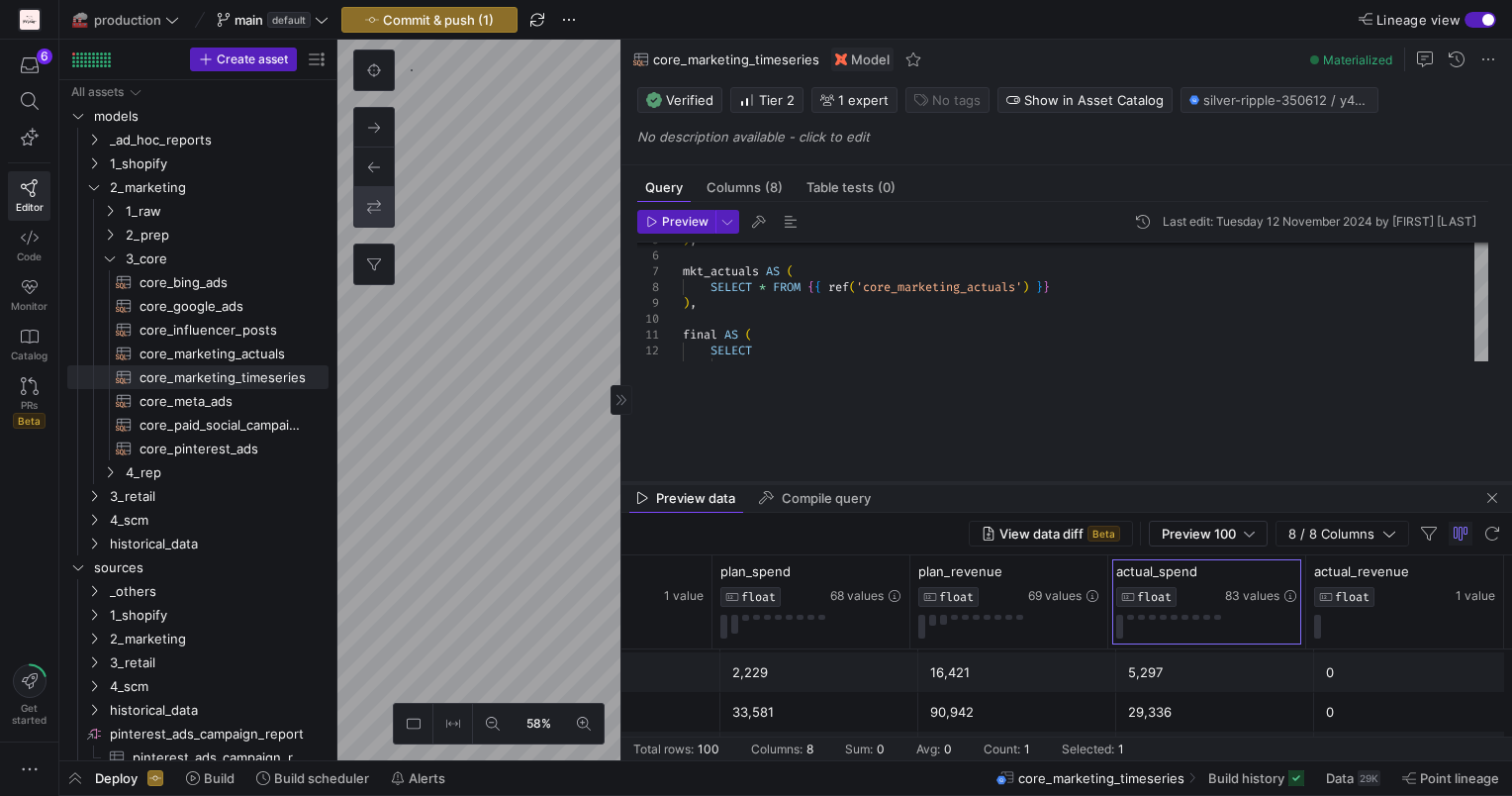 drag, startPoint x: 990, startPoint y: 345, endPoint x: 974, endPoint y: 481, distance: 136.93794 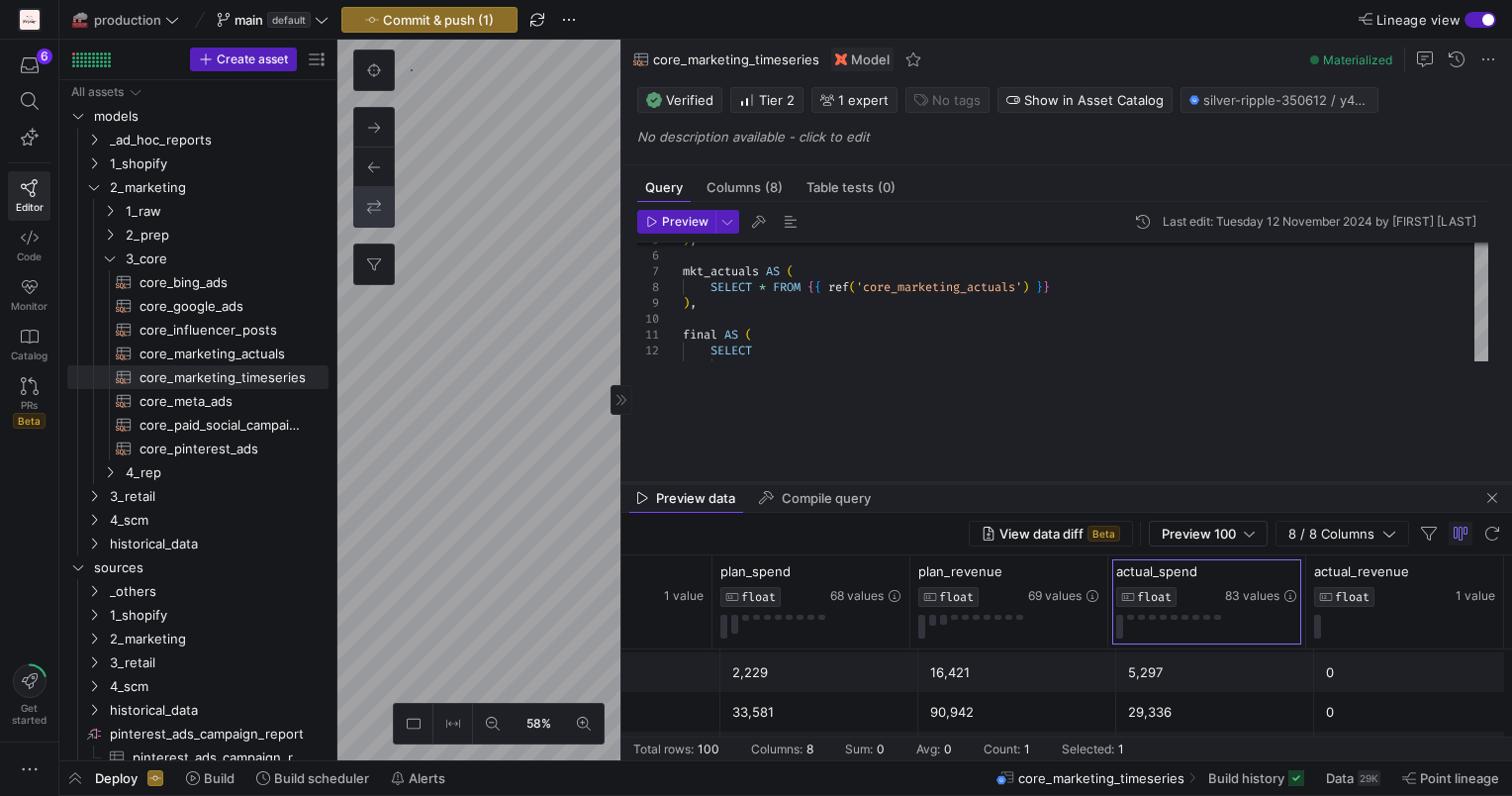 click at bounding box center [1067, 483] 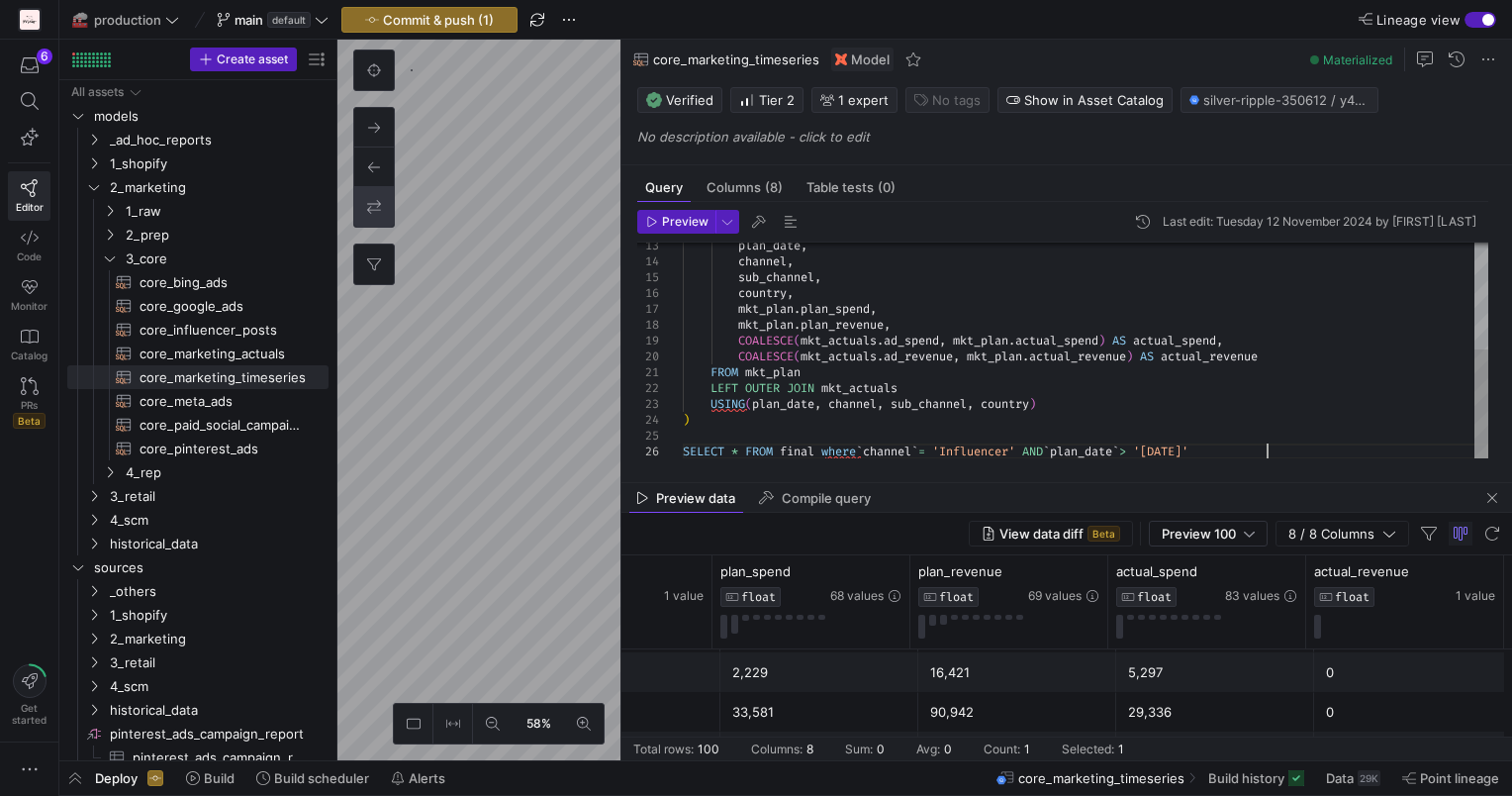 click on "FROM mkt_plan
LEFT OUTER JOIN mkt_actuals
USING(plan_date, channel, sub_channel, [COUNTRY])
)
SELECT * FROM final where  ` channel `  =   'Influencer'   AND  ` plan_date `  >   '[DATE]'" at bounding box center [1086, 246] 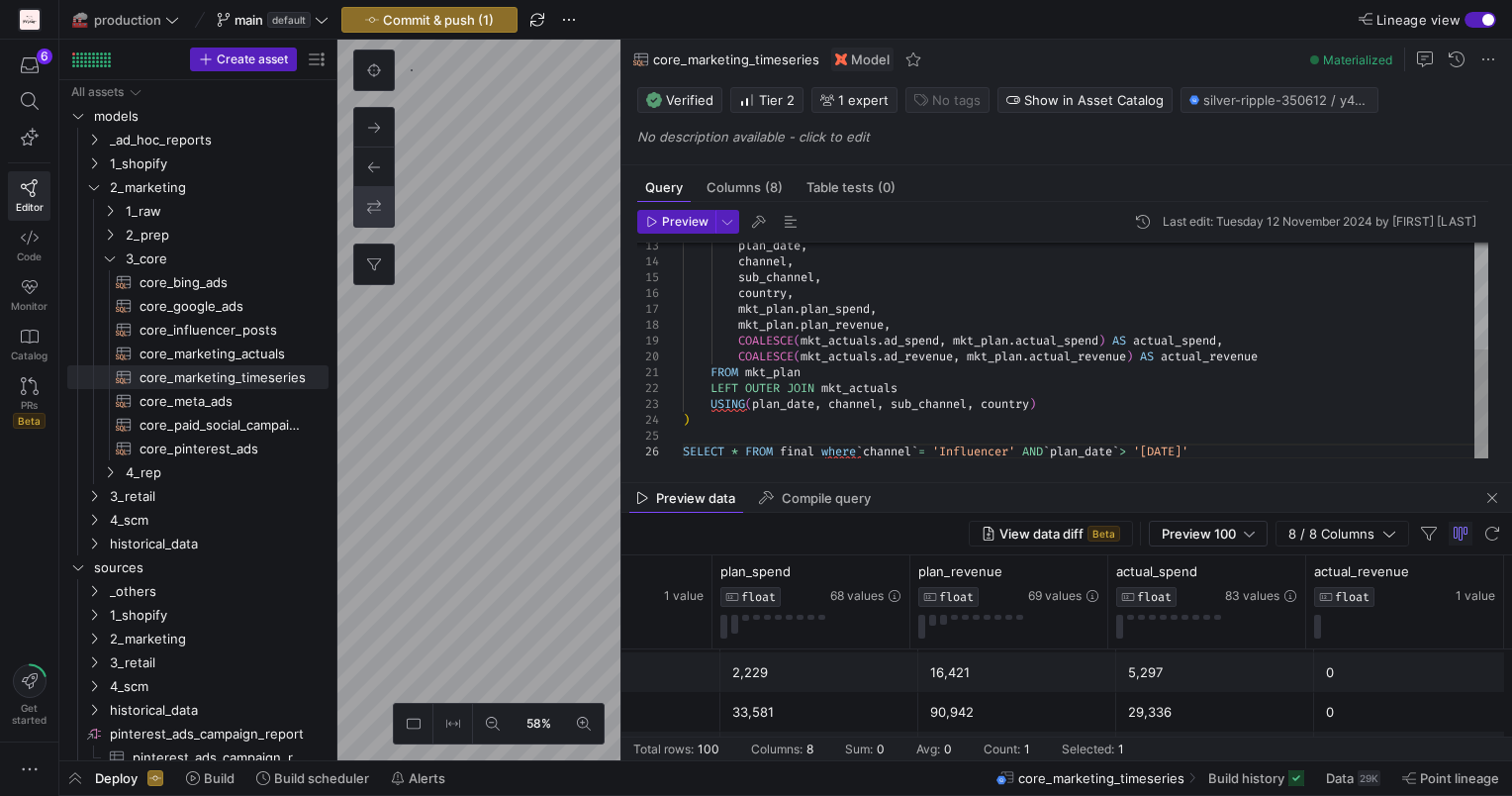 click on "FROM mkt_plan
LEFT OUTER JOIN mkt_actuals
USING(plan_date, channel, sub_channel, [COUNTRY])
)
SELECT * FROM final where  ` channel `  =   'Influencer'   AND  ` plan_date `  >   '[DATE]'" at bounding box center (1086, 246) 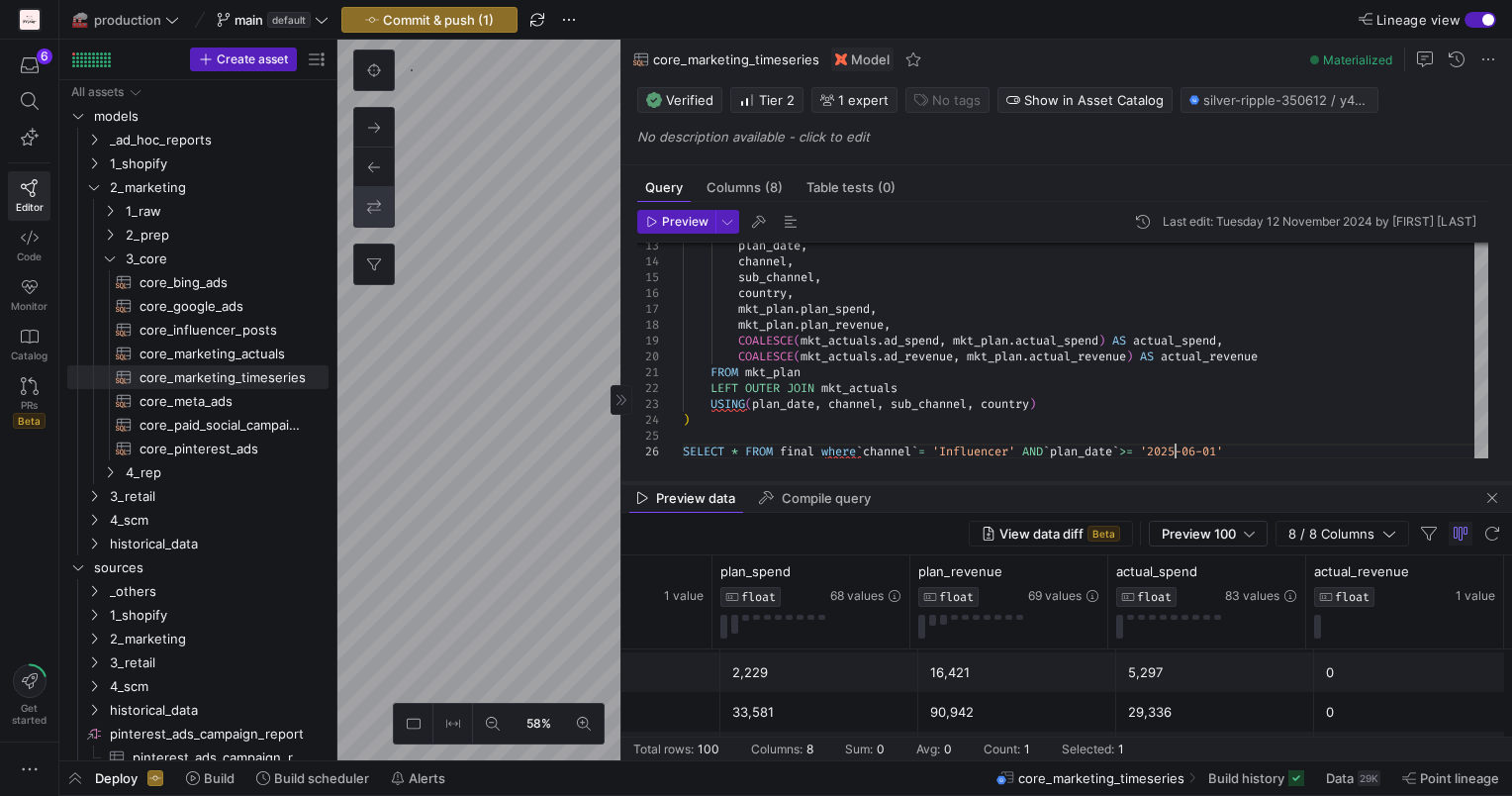 scroll, scrollTop: 79, scrollLeft: 491, axis: both 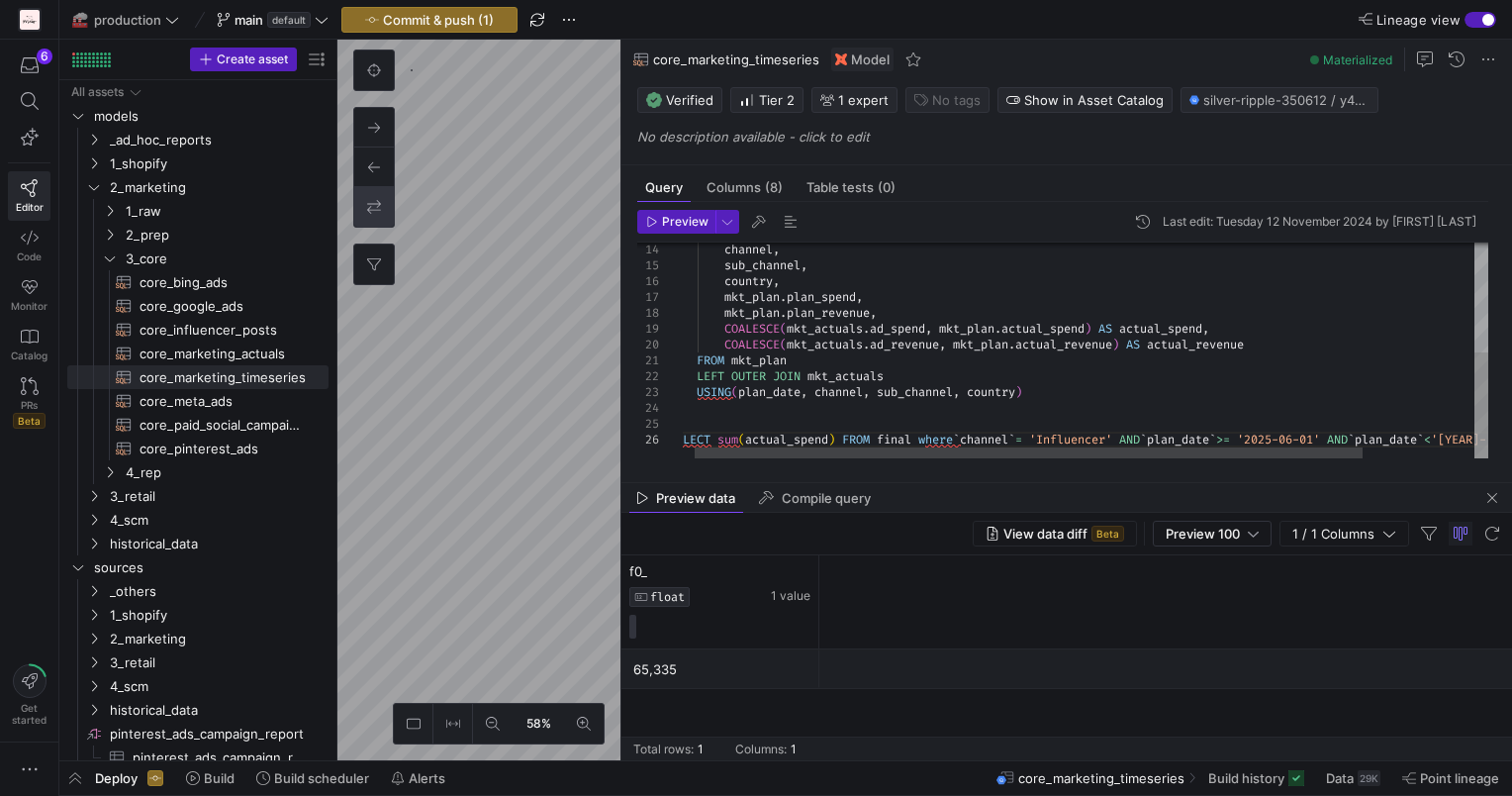 drag, startPoint x: 937, startPoint y: 462, endPoint x: 855, endPoint y: 414, distance: 95.01579 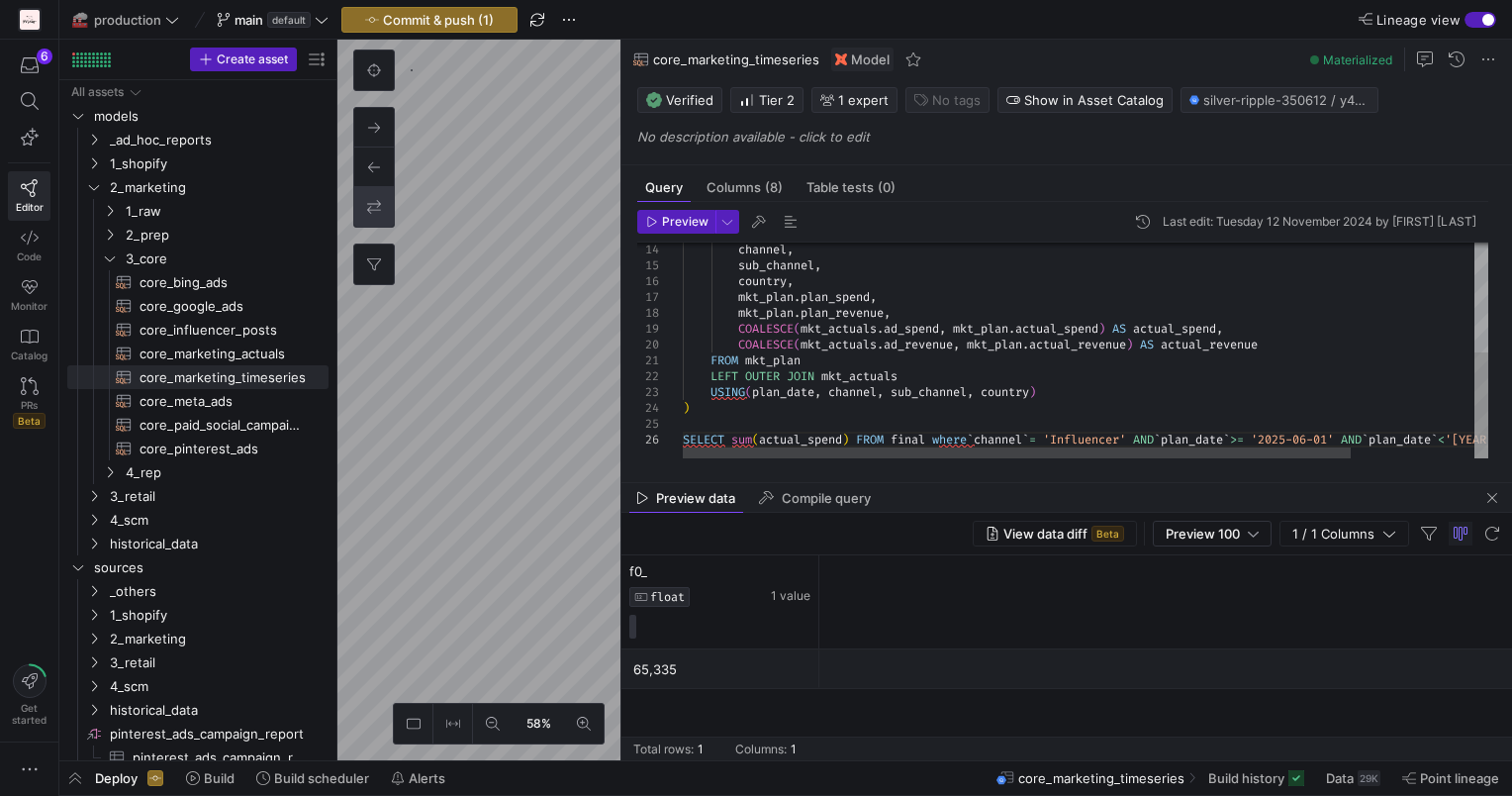 scroll, scrollTop: 79, scrollLeft: 162, axis: both 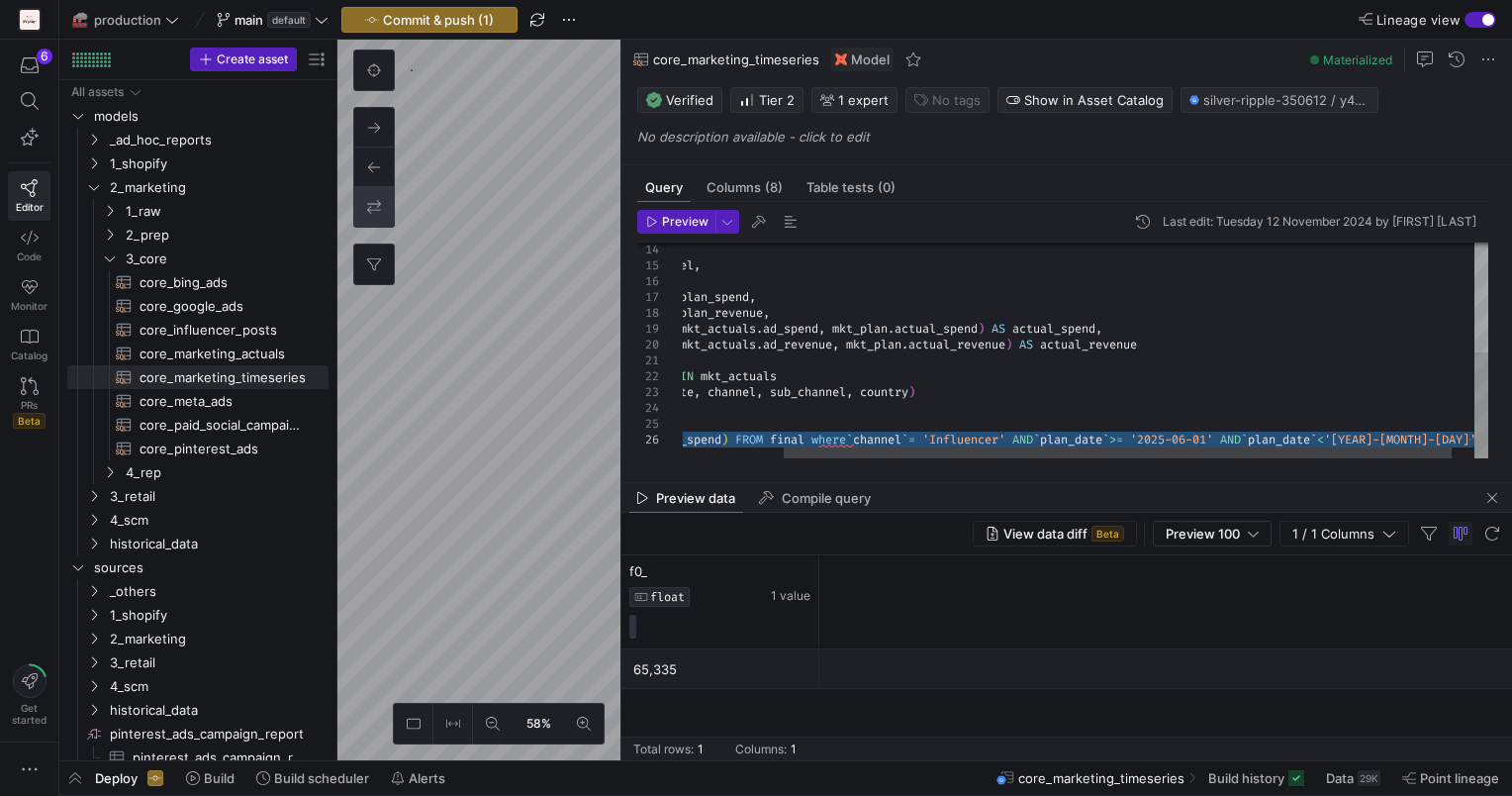 drag, startPoint x: 688, startPoint y: 421, endPoint x: 736, endPoint y: 455, distance: 58.821765 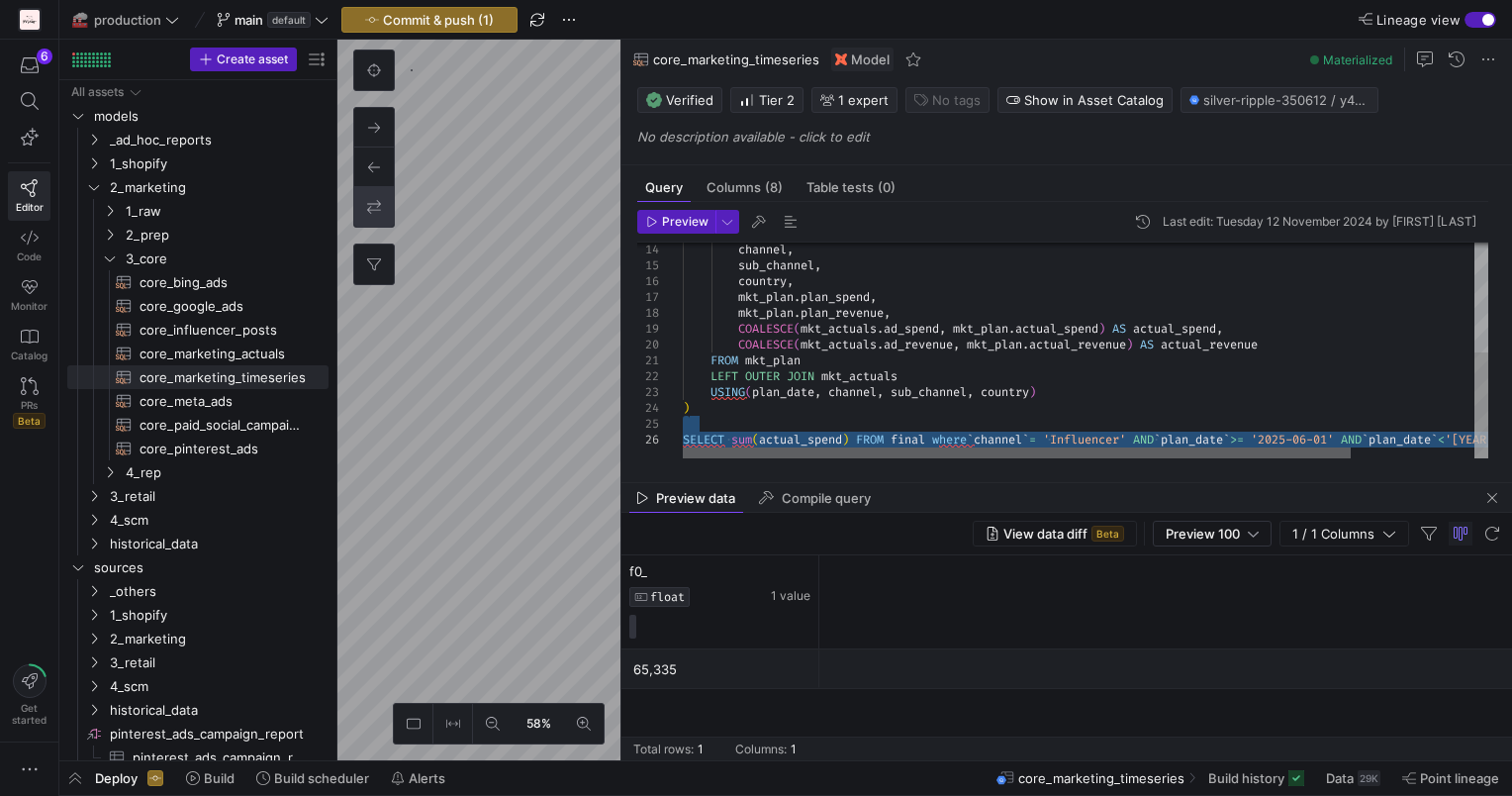 click at bounding box center (1079, 453) 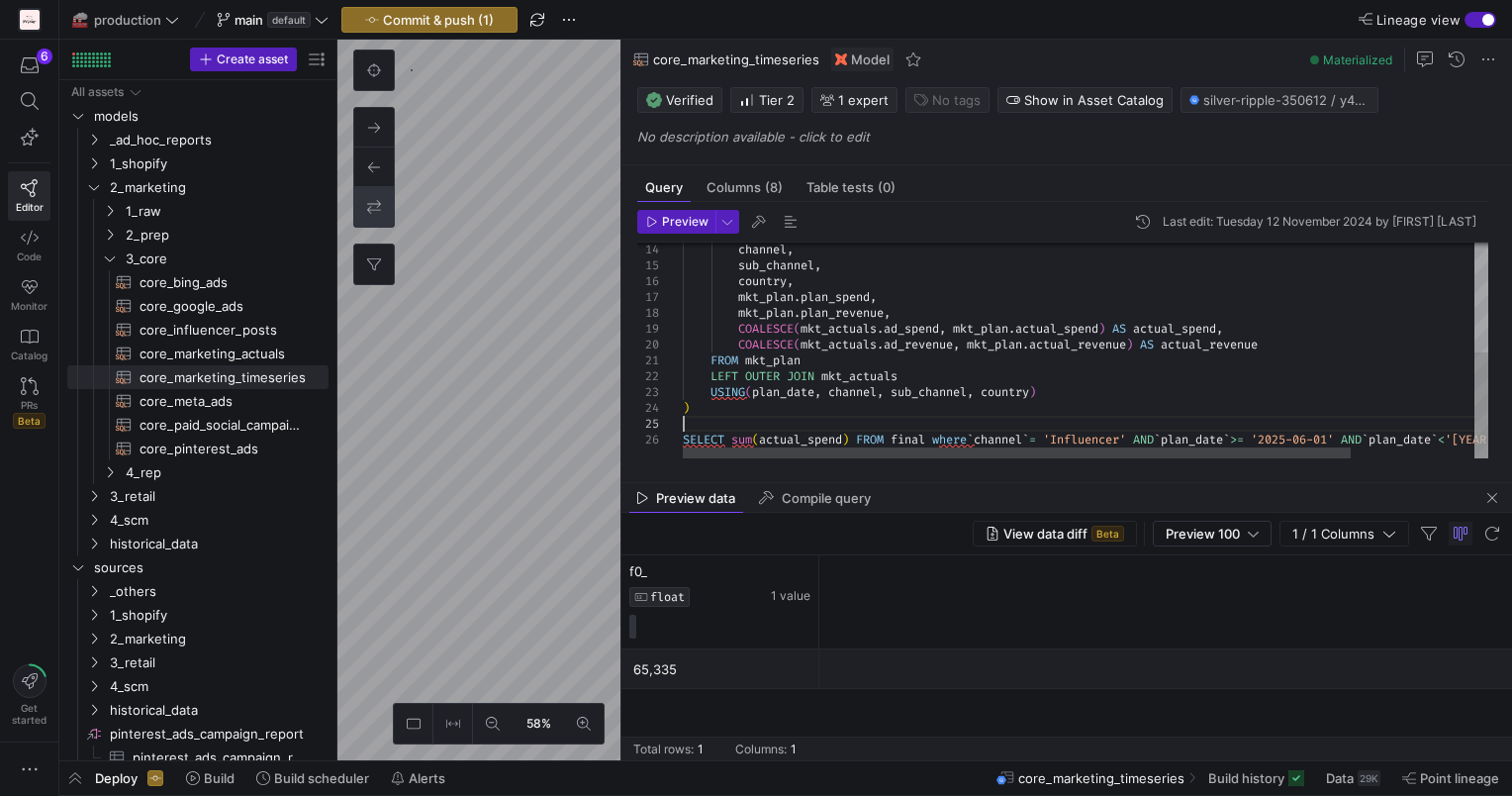 click on "channel ,          sub_channel ,          [COUNTRY] ,          mkt_plan . plan_spend ,          mkt_plan . plan_revenue ,          COALESCE ( mkt_actuals . ad_spend ,   mkt_plan . actual_spend )  AS   actual_spend ,          COALESCE ( mkt_actuals . ad_revenue ,   mkt_plan . actual_revenue )  AS   actual_revenue      FROM   mkt_plan      LEFT   OUTER   JOIN   mkt_actuals      USING ( plan_date ,   channel ,   sub_channel ,   [COUNTRY] ) ) SELECT   sum ( actual_spend )   FROM   final   where  ` channel `  =   'Influencer'   AND  ` plan_date `  >=   '[DATE]'   AND  ` plan_date ` < '[DATE]'" at bounding box center (1160, 240) 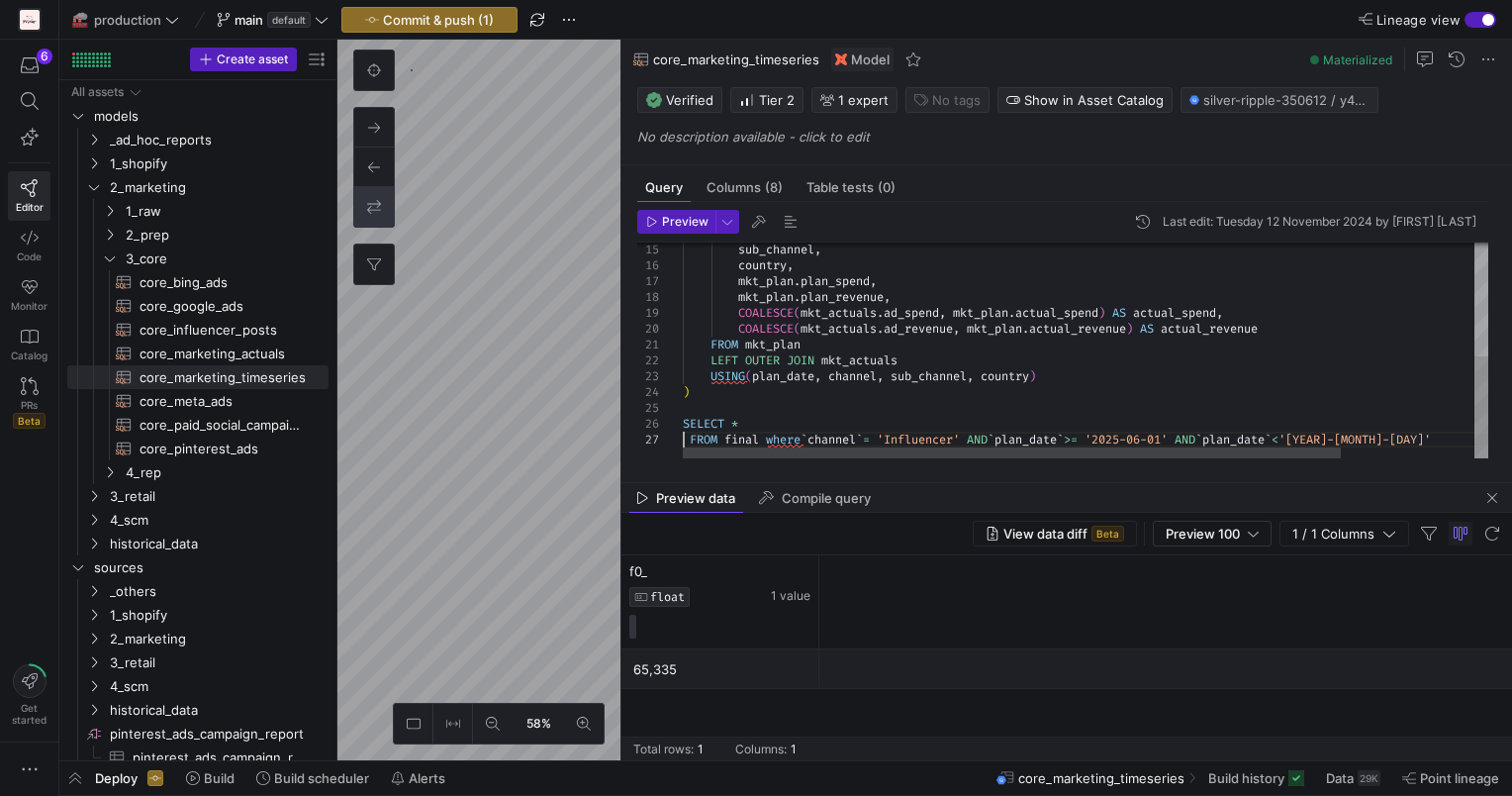 scroll, scrollTop: 94, scrollLeft: 0, axis: vertical 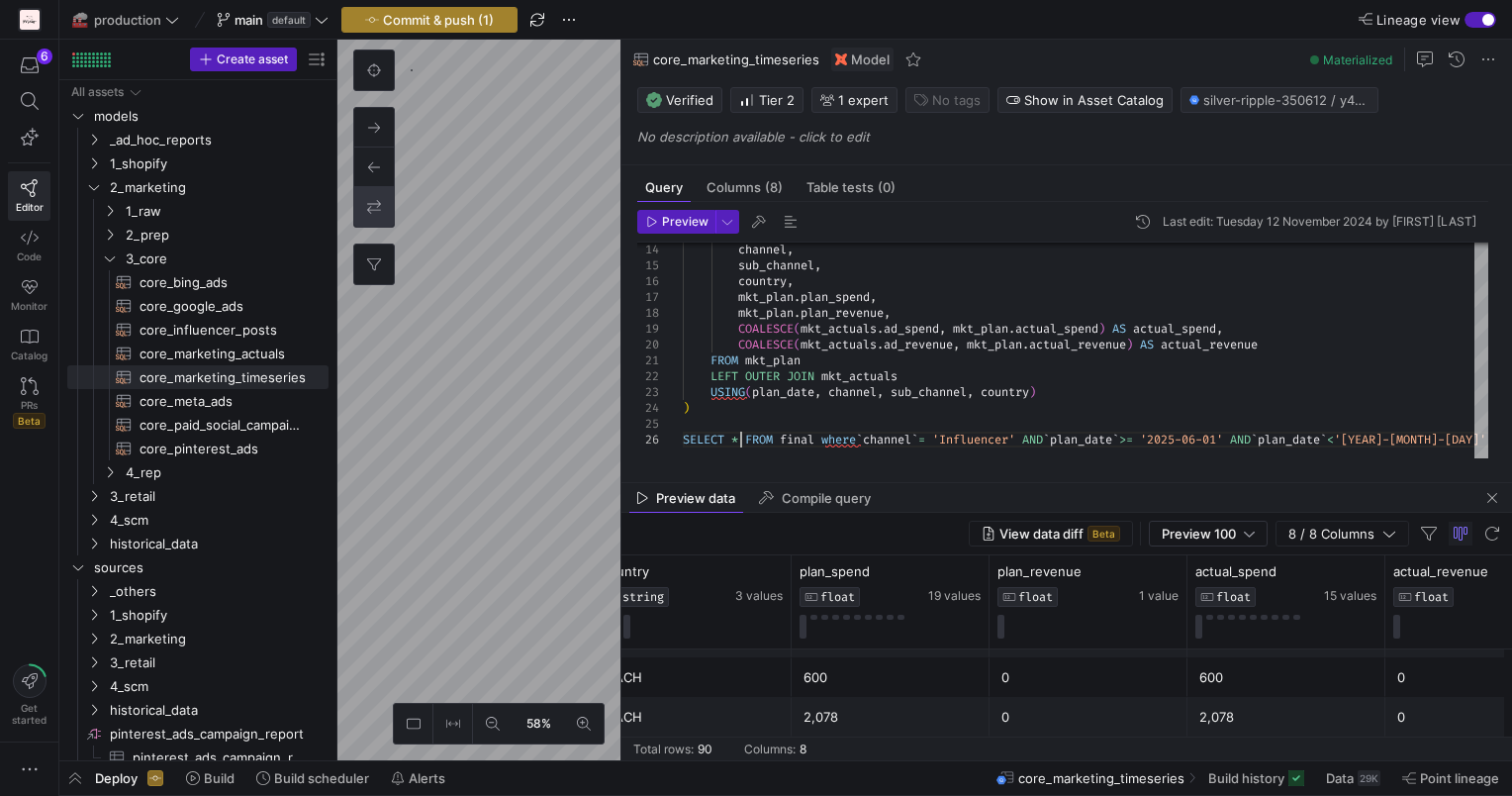 type on "FROM mkt_plan
LEFT OUTER JOIN mkt_actuals
USING(plan_date, channel, sub_channel, country)
)
SELECT * FROM final where `channel` = 'Influencer' AND `plan_date` >= '[DATE]' AND `plan_date`<'[DATE]'" 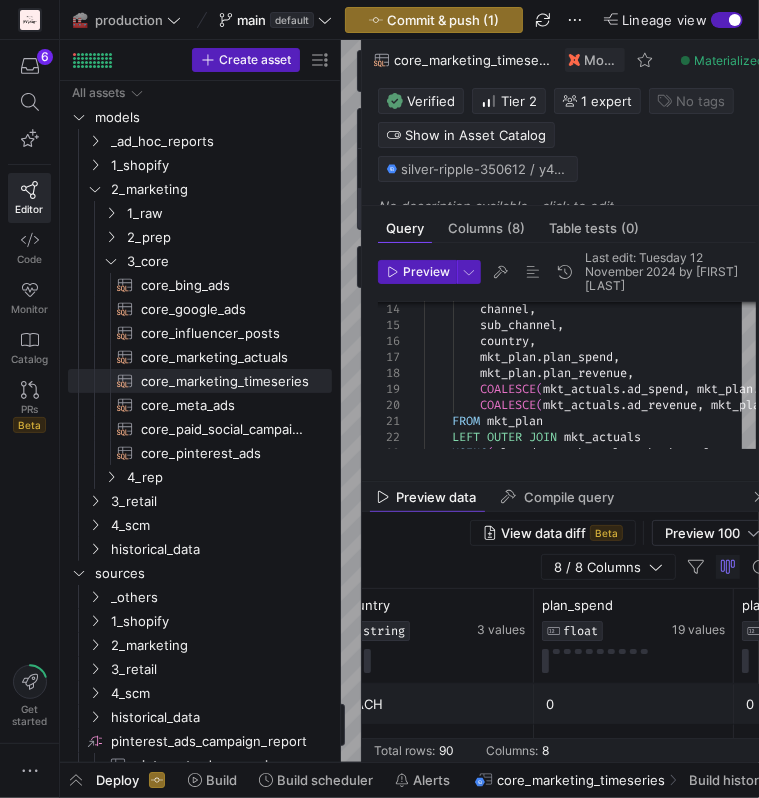 click at bounding box center (727, 20) 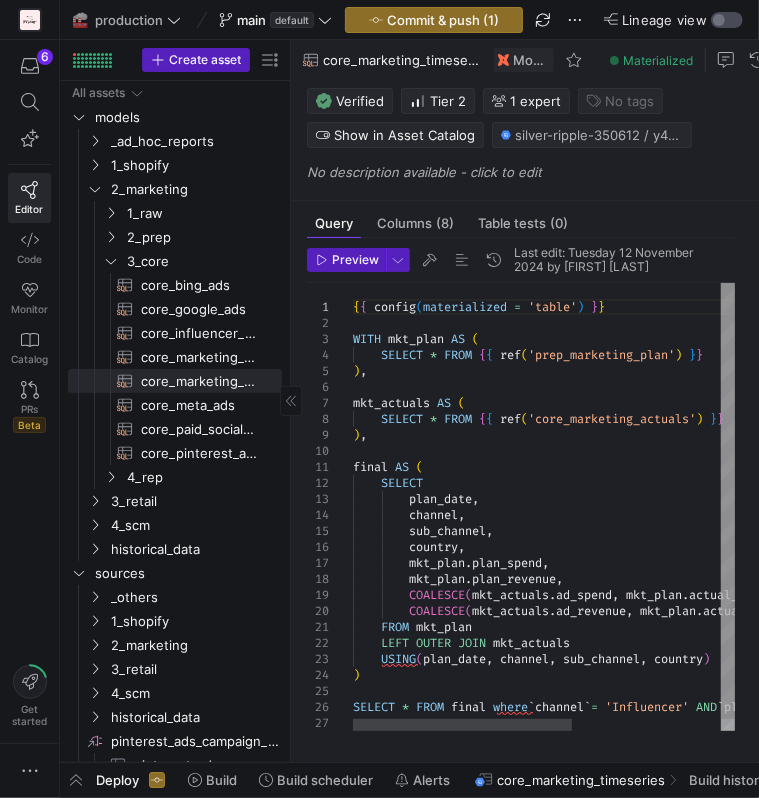 drag, startPoint x: 342, startPoint y: 323, endPoint x: 151, endPoint y: 366, distance: 195.78049 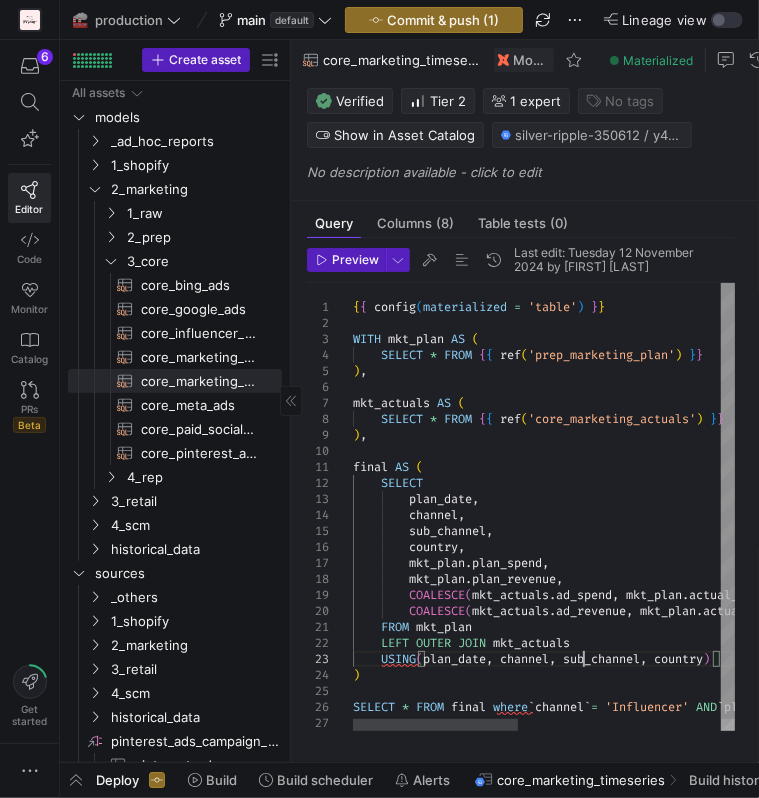 click on "{ {   config ( materialized   =   'table' )   } } WITH   mkt_plan  AS   (      SELECT   *   FROM   { {   ref ( 'prep_marketing_plan' )   } } ) , mkt_actuals  AS   (      SELECT   *   FROM   { {   ref ( 'core_marketing_actuals' )   } } ) , final  AS   (      SELECT          plan_date ,          channel ,          sub_channel ,          [COUNTRY] ,          mkt_plan . plan_spend ,          mkt_plan . plan_revenue ,          COALESCE ( mkt_actuals . ad_spend ,   mkt_plan . actual_spend )  AS   actual_spend ,          COALESCE ( mkt_actuals . ad_revenue ,   mkt_plan . actual_revenue )  AS   actual_revenue      FROM   mkt_plan      LEFT   OUTER   JOIN   mkt_actuals      USING ( plan_date ,   channel ,   sub_channel ,   [COUNTRY] ) ) SELECT   *   FROM   final   where  ` channel `  =   'Influencer'   AND  ` plan_date `  >=   '[DATE]'   AND  ` plan_date ` < '[DATE]'" at bounding box center (777, 513) 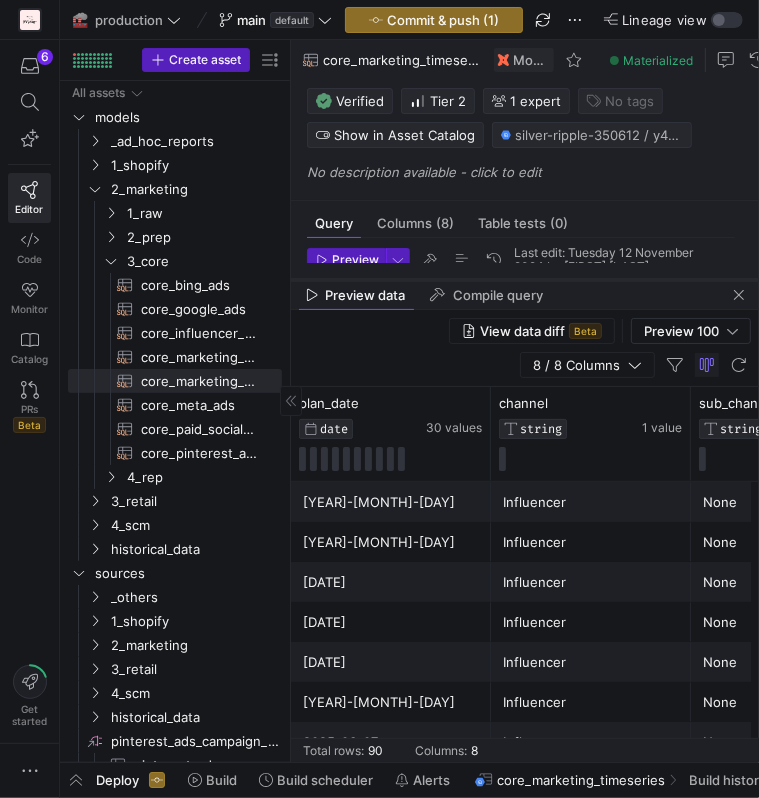 drag, startPoint x: 345, startPoint y: 410, endPoint x: 327, endPoint y: 272, distance: 139.16896 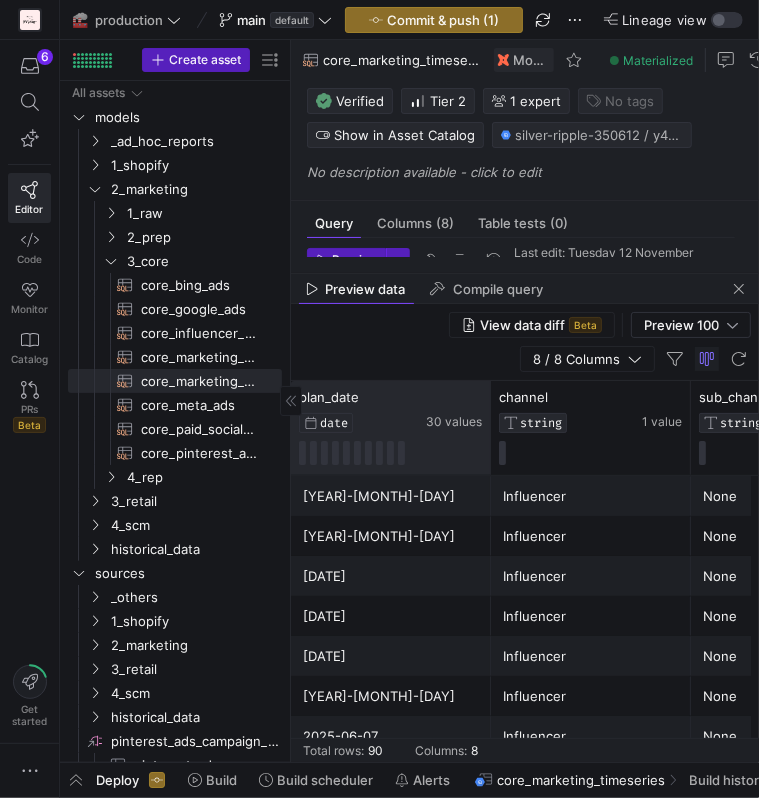 drag, startPoint x: 488, startPoint y: 396, endPoint x: 516, endPoint y: 665, distance: 270.4533 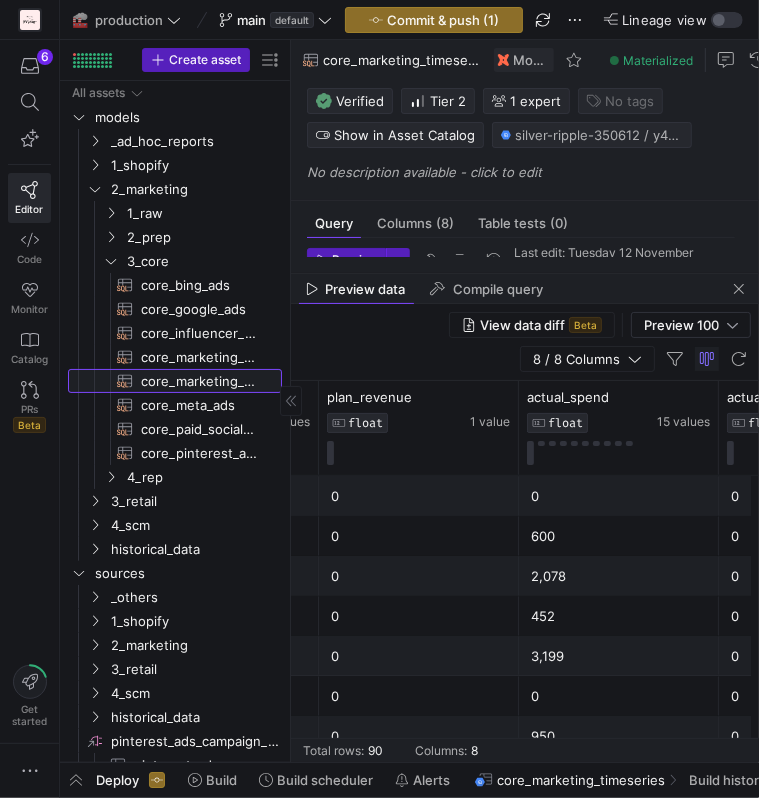 click on "core_marketing_timeseries​​​​​​​​​​" at bounding box center (200, 381) 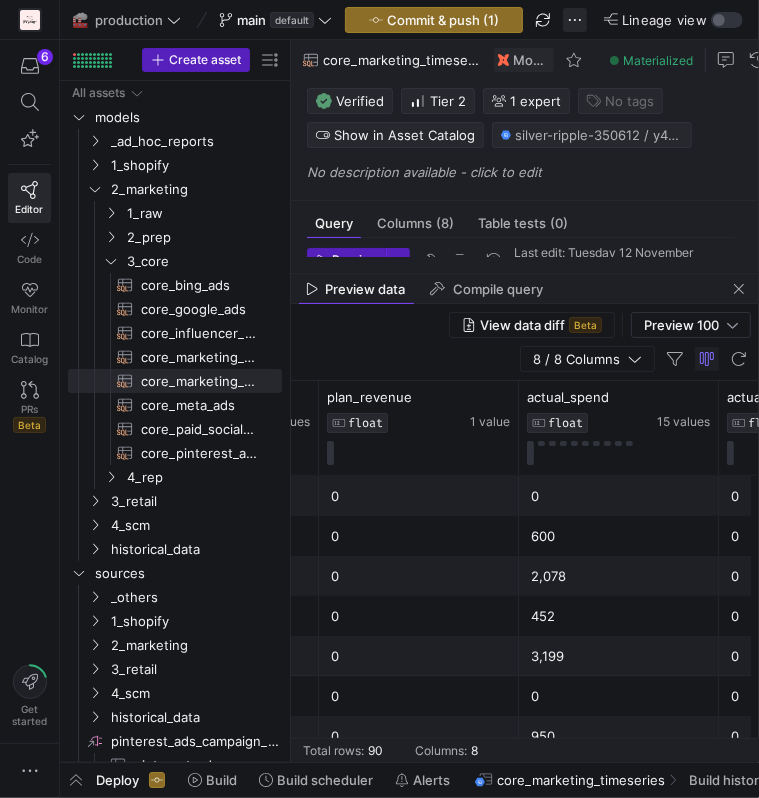 click at bounding box center (575, 20) 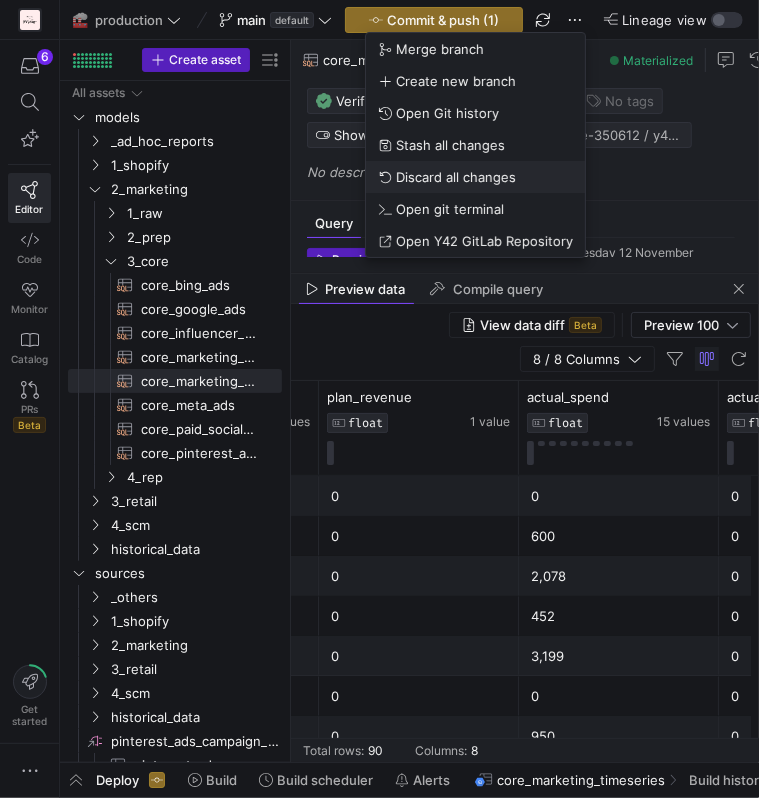 click on "Discard all changes" at bounding box center (456, 177) 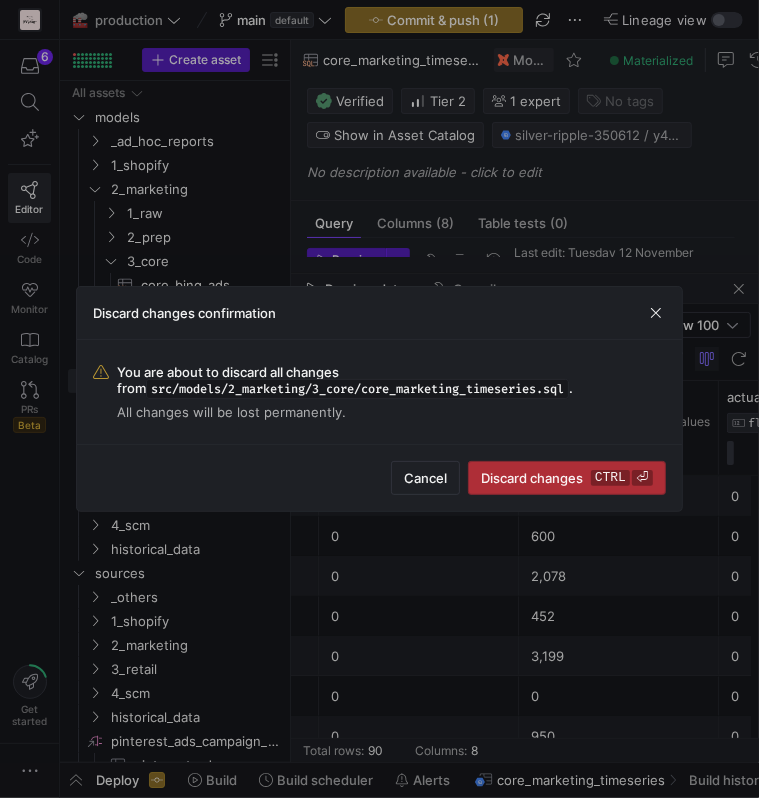 click on "Discard changes  ctrl ⏎" at bounding box center (567, 478) 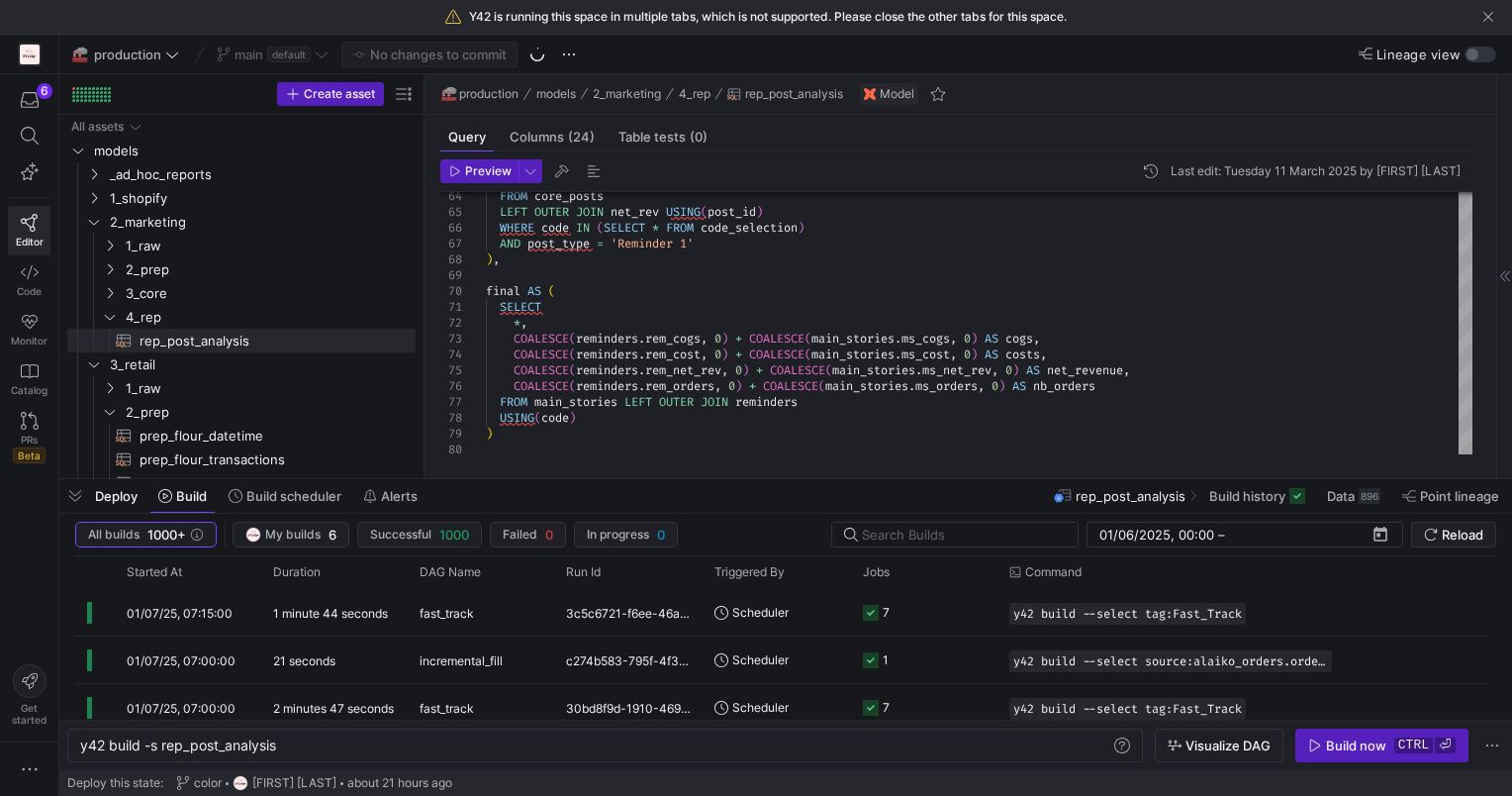 scroll, scrollTop: 0, scrollLeft: 0, axis: both 